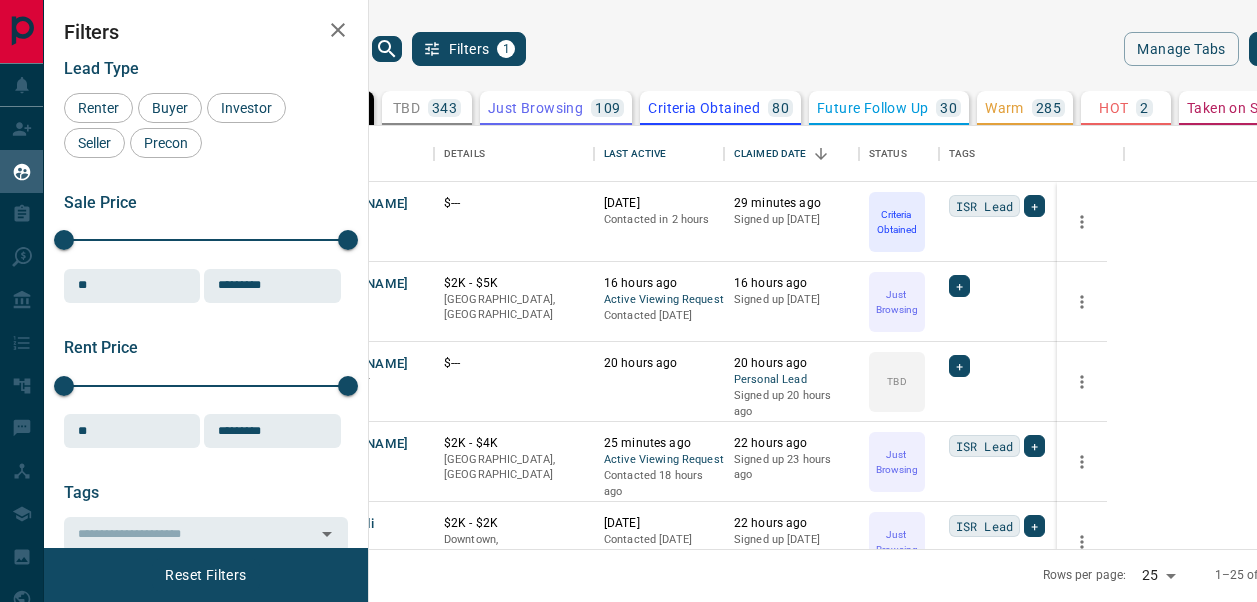 scroll, scrollTop: 0, scrollLeft: 0, axis: both 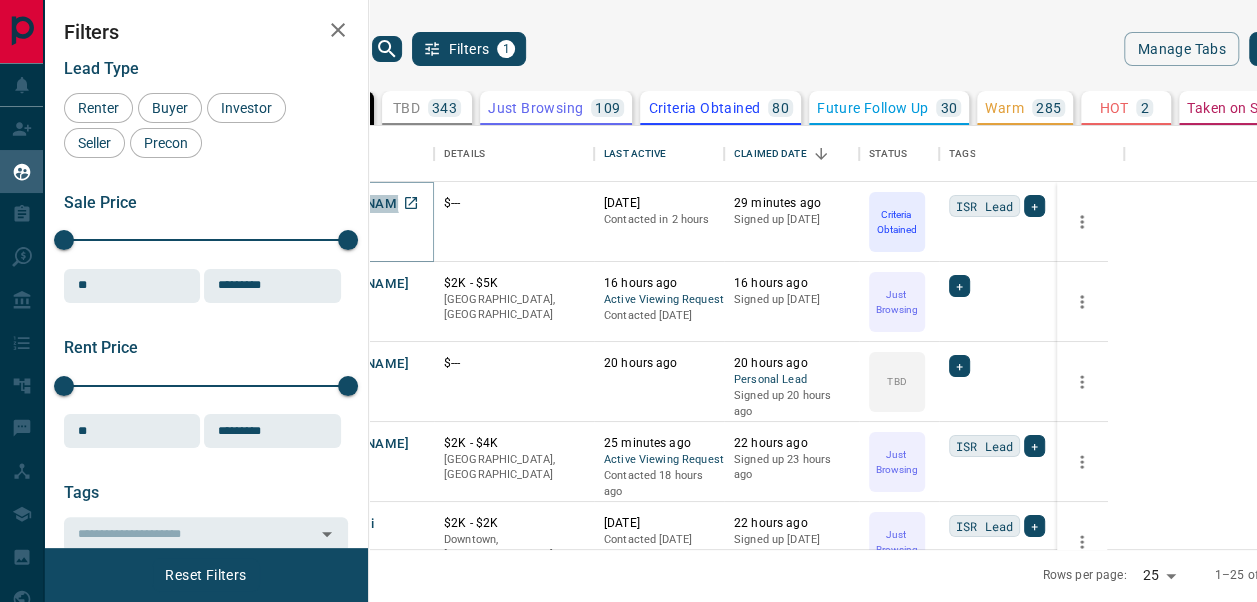 click on "[PERSON_NAME]" at bounding box center (356, 204) 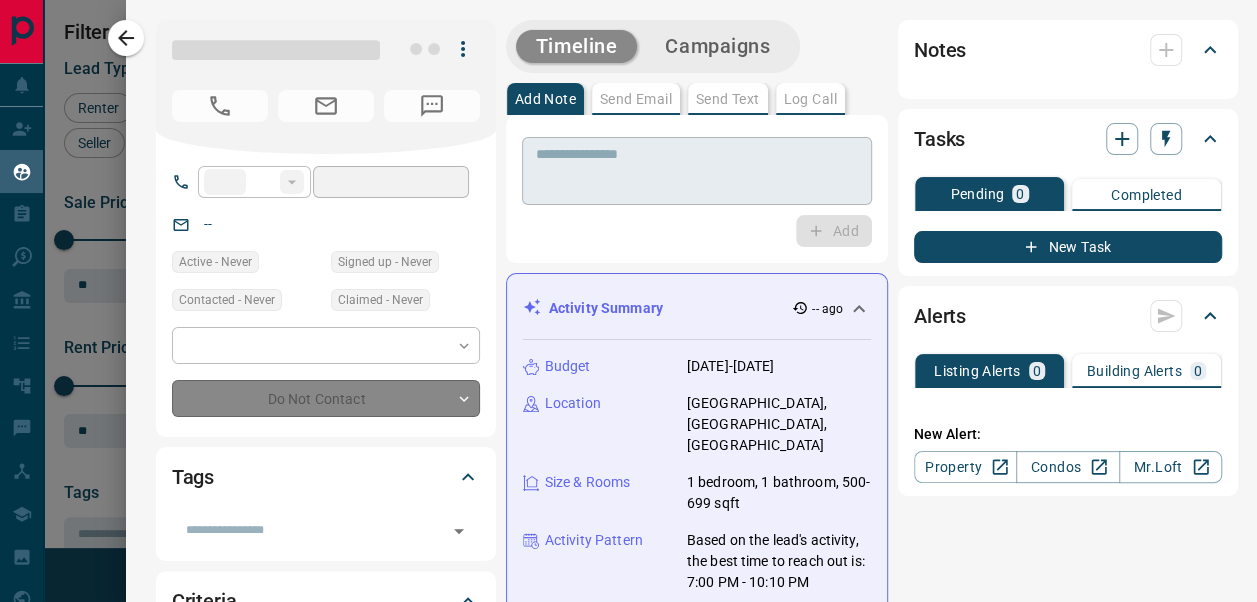 type on "**" 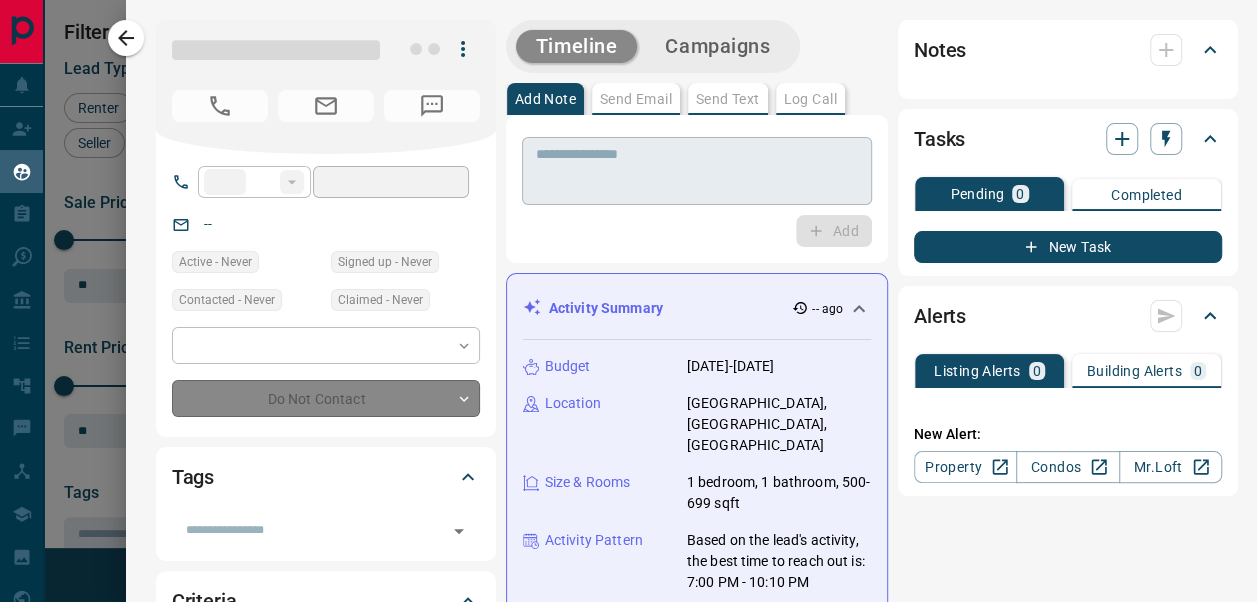 type on "**********" 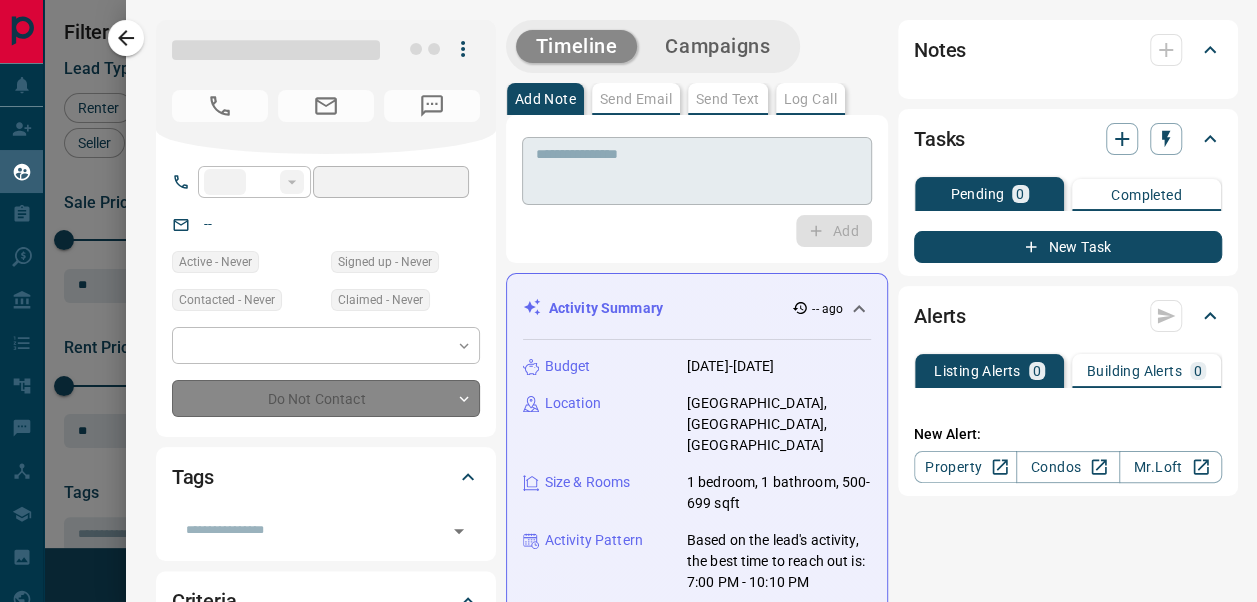 type on "**********" 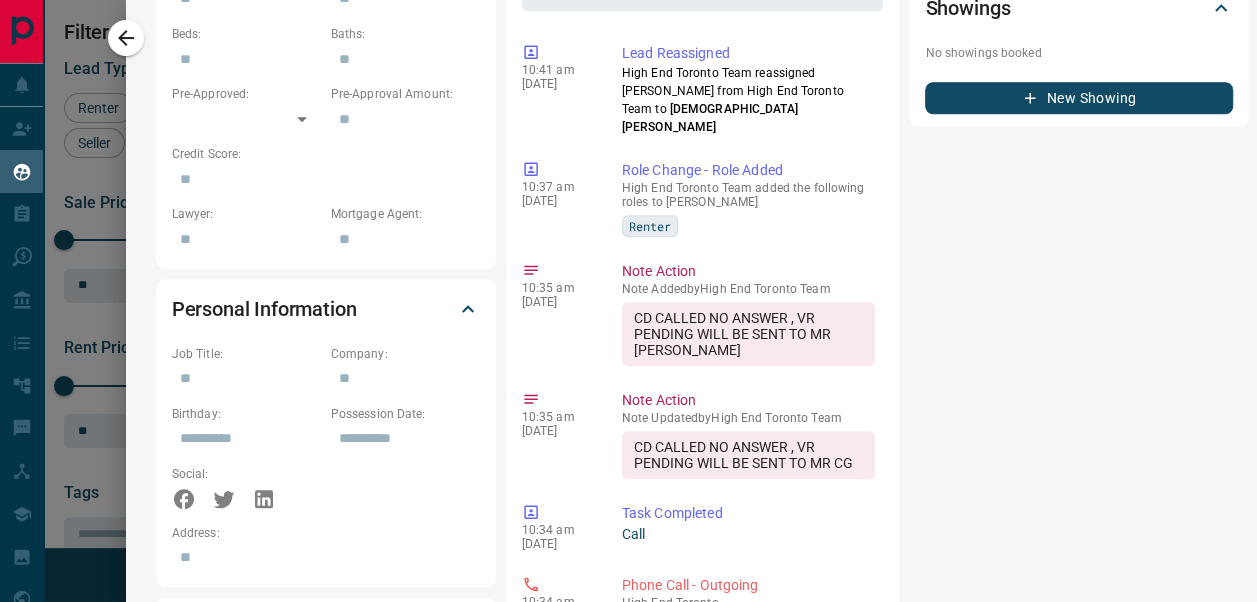 scroll, scrollTop: 1016, scrollLeft: 0, axis: vertical 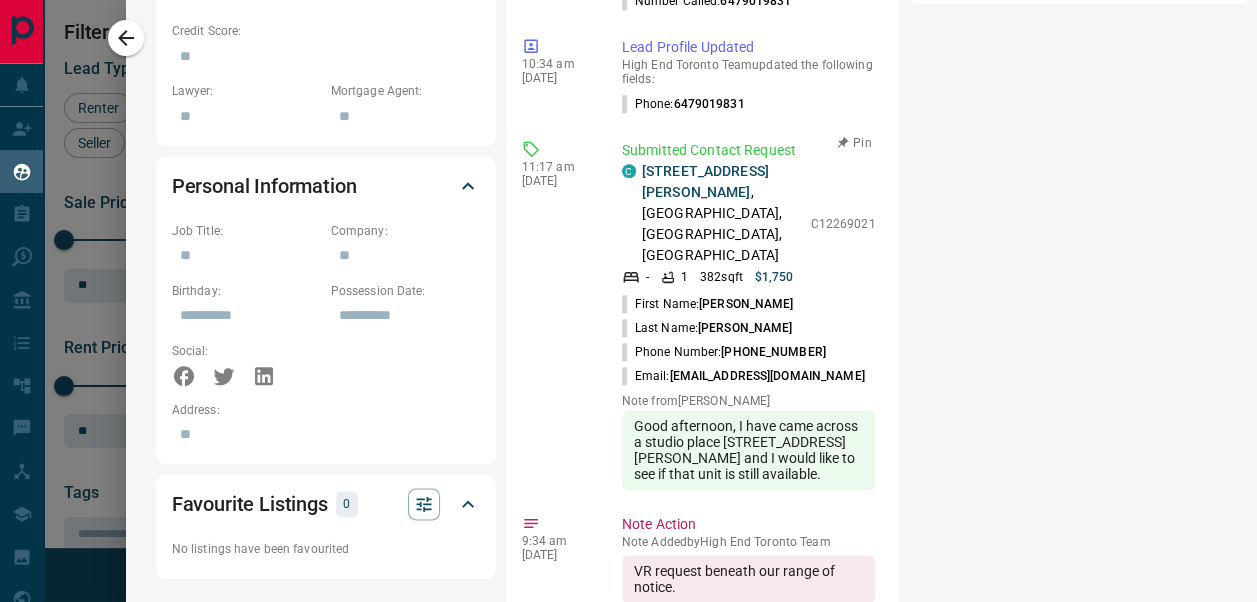 click on "C 722 - [STREET_ADDRESS][PERSON_NAME] - 1 382  sqft $1,750 C12269021" at bounding box center [749, 223] 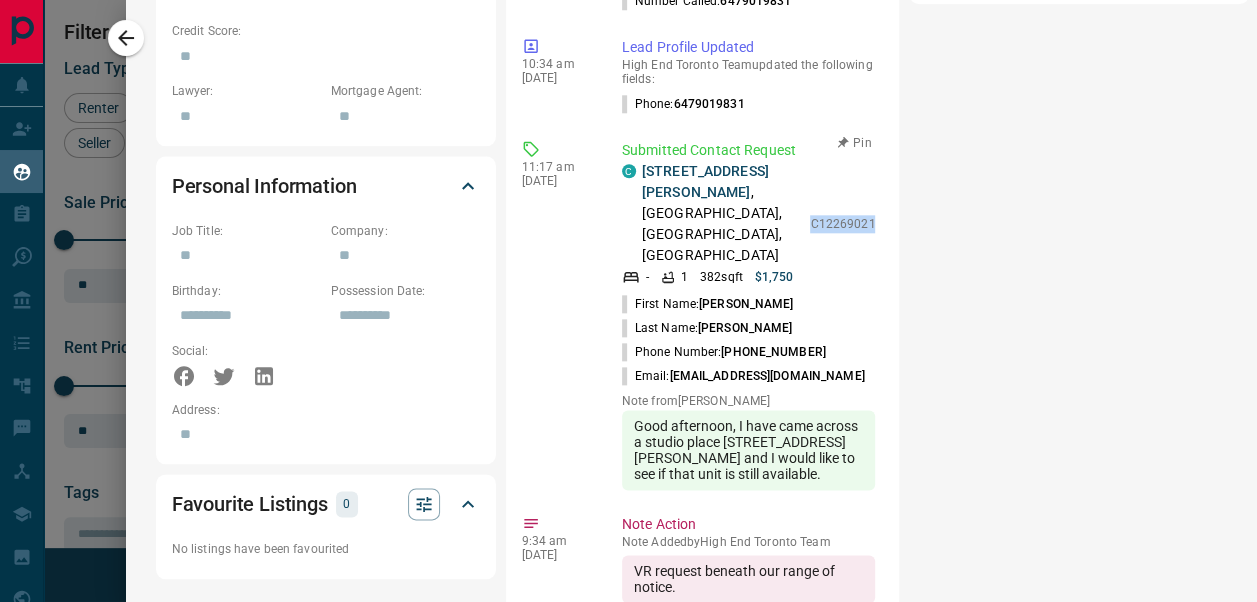 drag, startPoint x: 775, startPoint y: 192, endPoint x: 834, endPoint y: 191, distance: 59.008472 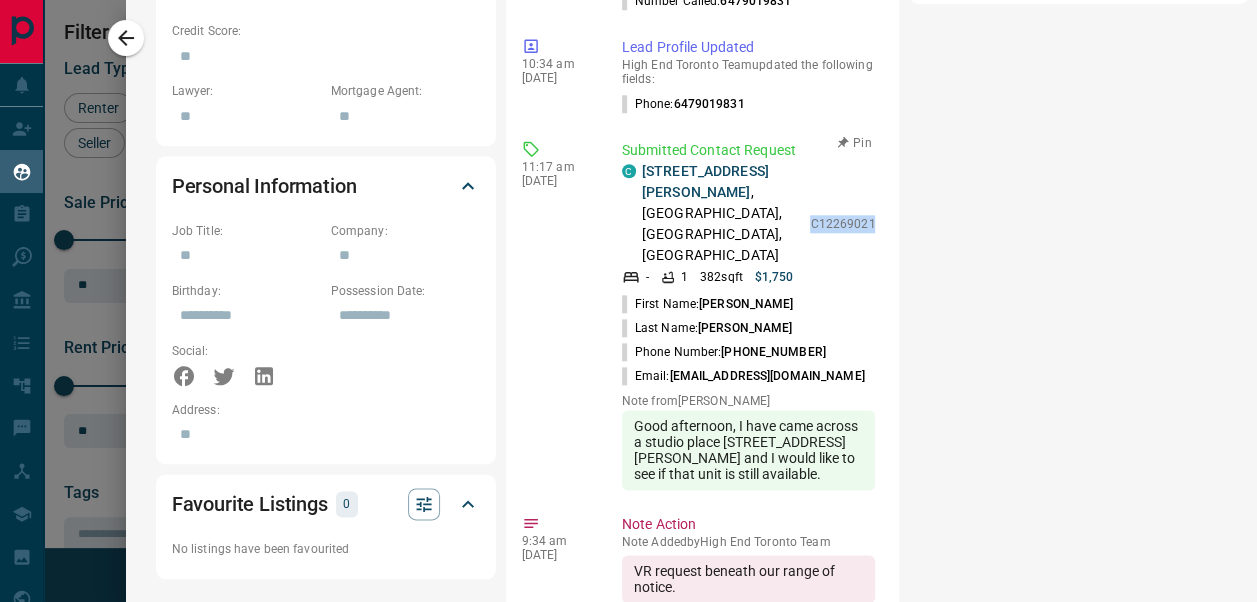 click on "C12269021" at bounding box center (842, 224) 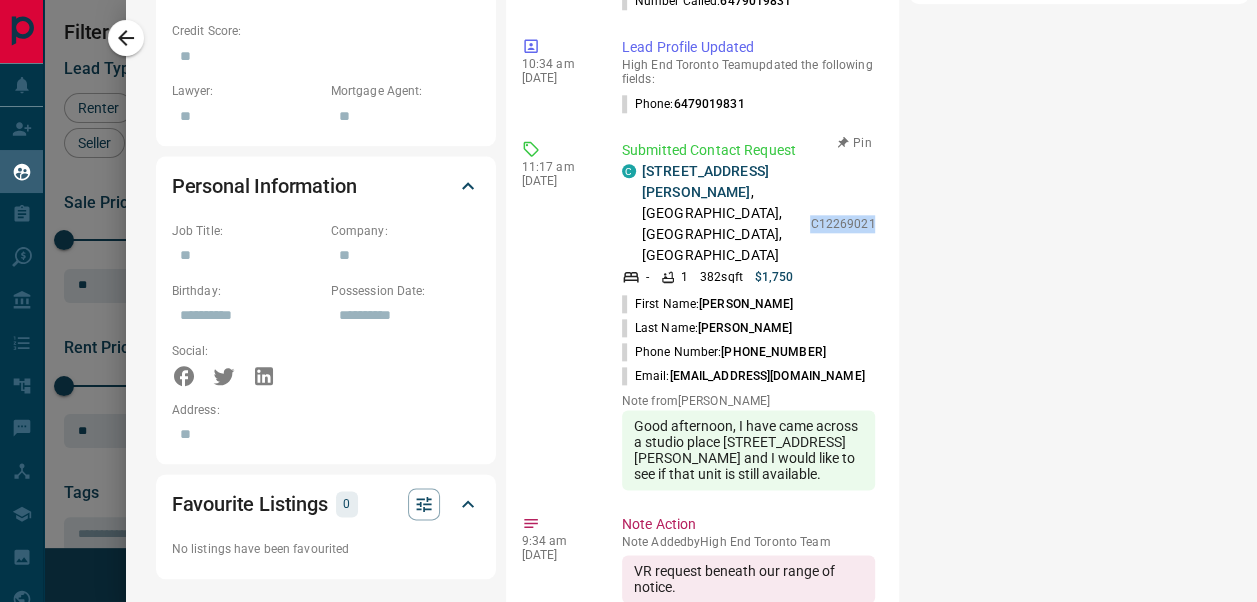 copy on "C12269021" 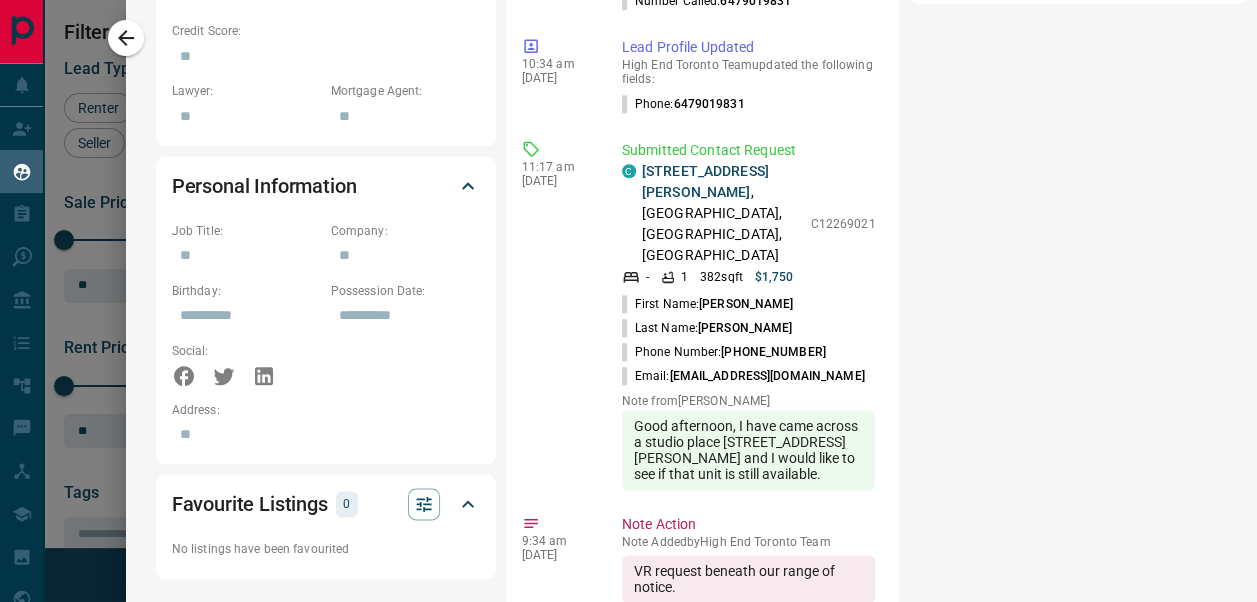 click on "​ 10:41 am [DATE] Lead Reassigned High End Toronto Team reassigned [PERSON_NAME] from High End Toronto Team to   [PERSON_NAME] 10:37 am [DATE] Role Change - Role Added High End Toronto Team   added the following roles to   [PERSON_NAME] 10:35 am [DATE] Note Action Note Added  by  High End Toronto Team CD CALLED NO ANSWER , VR PENDING WILL BE SENT TO MR JD 10:35 am [DATE] Note Action Note Updated  by  High End Toronto Team CD CALLED NO ANSWER , VR PENDING WILL BE SENT TO MR CG 10:34 am [DATE] Task Completed Call   10:34 am [DATE] Phone Call - Outgoing High End [GEOGRAPHIC_DATA] Team  called  [PERSON_NAME] Called From:  [PHONE_NUMBER] Number Called:  6479019831 10:34 am [DATE] Lead Profile Updated High End [GEOGRAPHIC_DATA] Team  updated the following fields: Phone :  6479019831 11:17 am [DATE] Submitted Contact Request C [STREET_ADDRESS][PERSON_NAME] - 1 382  sqft $1,750 C12269021 First Name:  [PERSON_NAME] Last Name:  [PERSON_NAME] Phone Number:  [PHONE_NUMBER] Email:  Note from  [PERSON_NAME]" at bounding box center (703, 682) 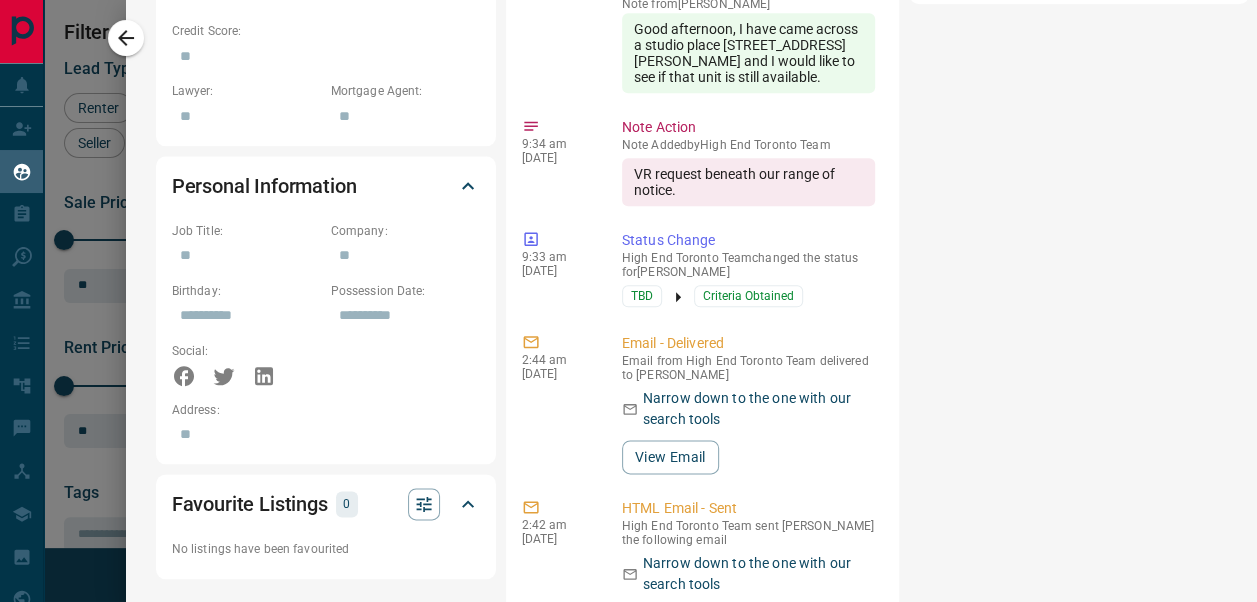 scroll, scrollTop: 993, scrollLeft: 0, axis: vertical 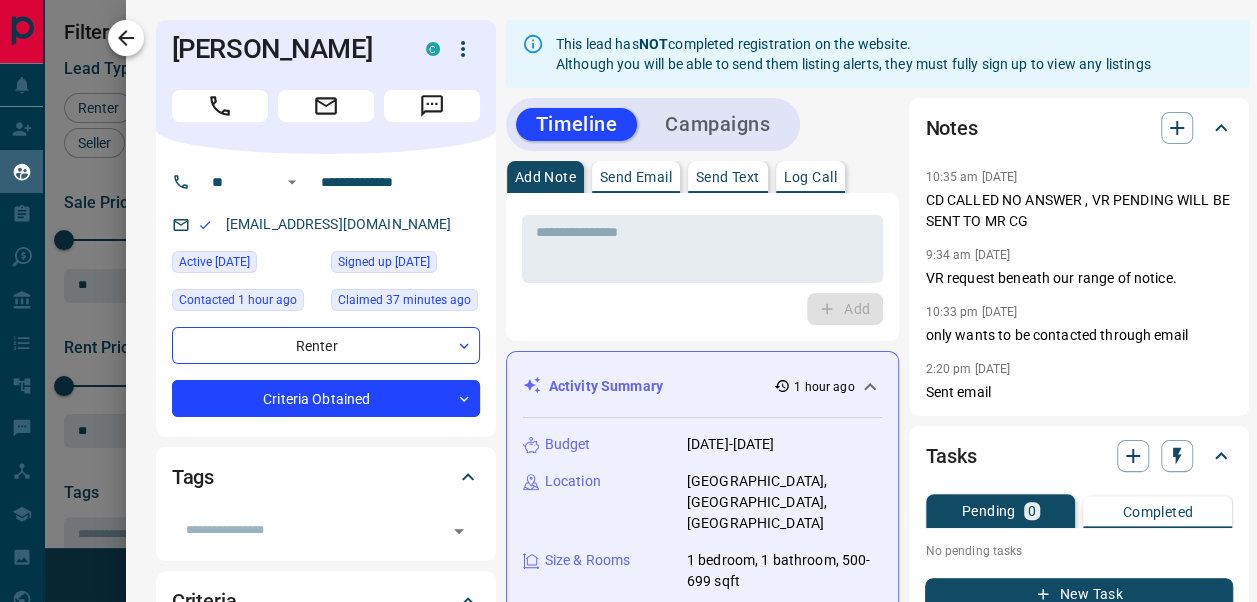 click at bounding box center (126, 38) 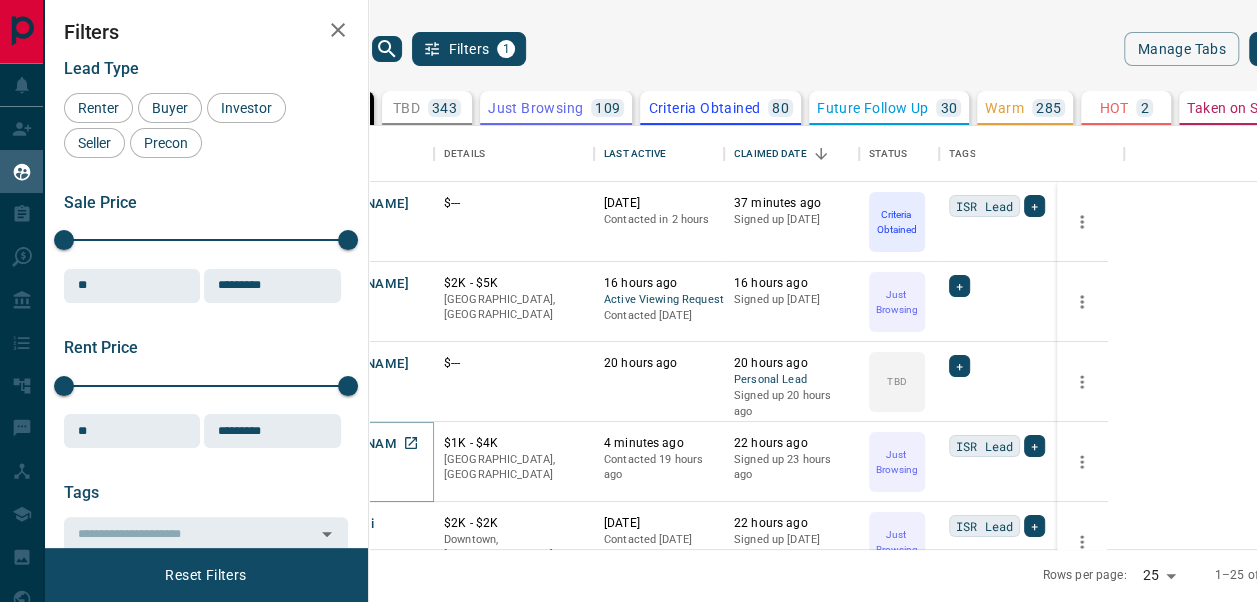 click on "[PERSON_NAME]" at bounding box center (356, 444) 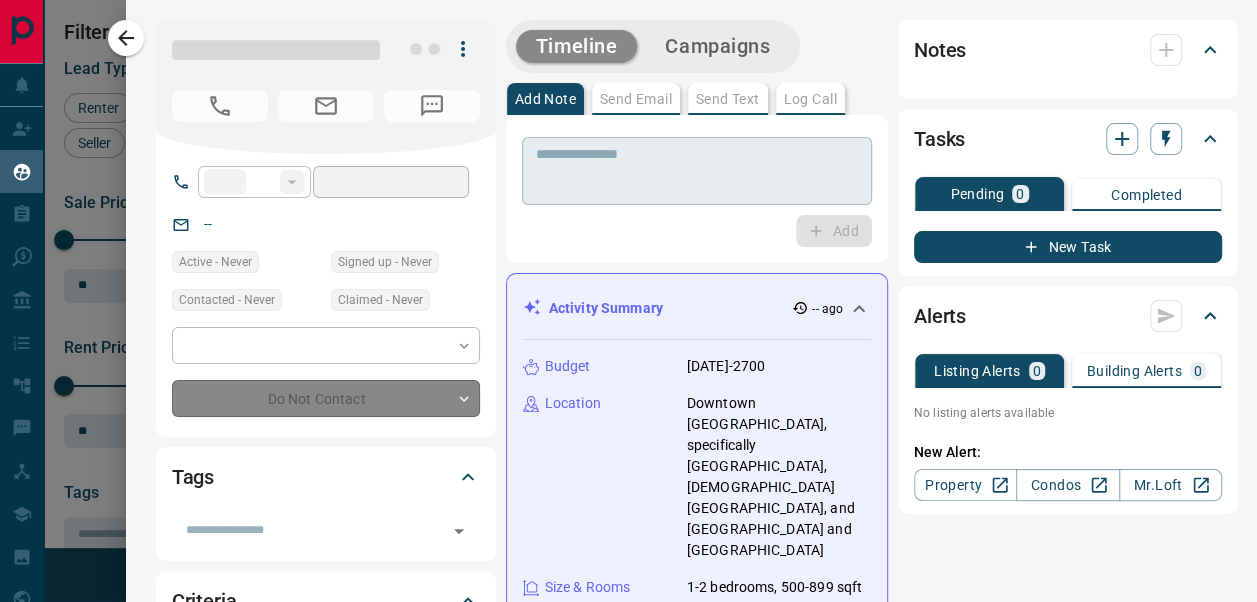 type on "**" 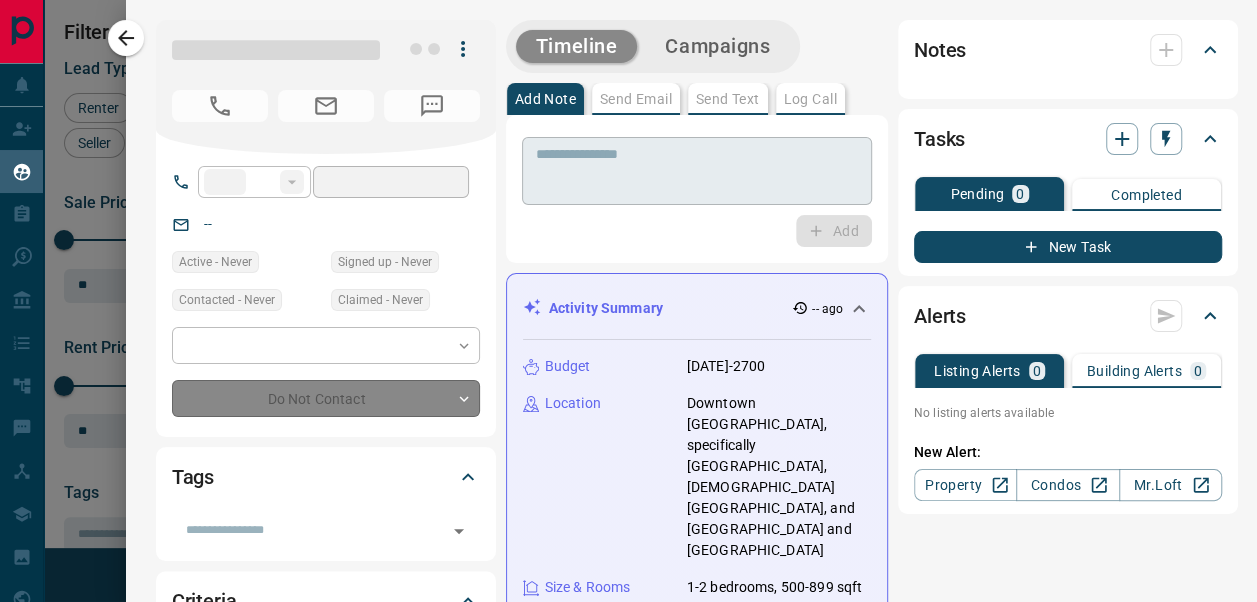 type on "**********" 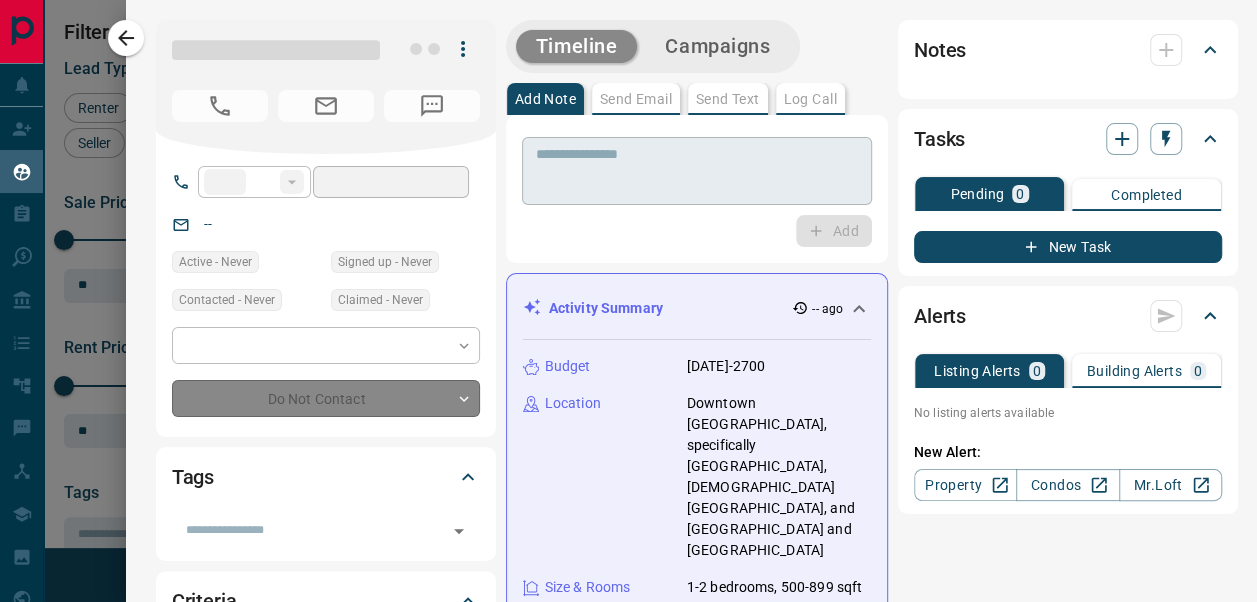 type on "**********" 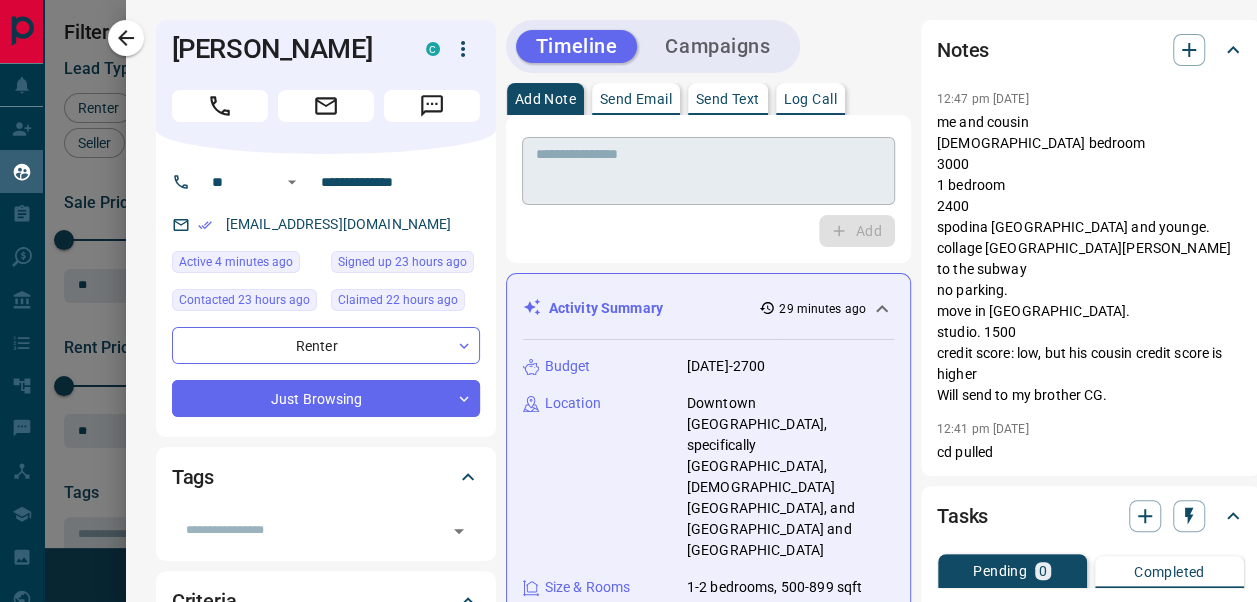 click at bounding box center (708, 171) 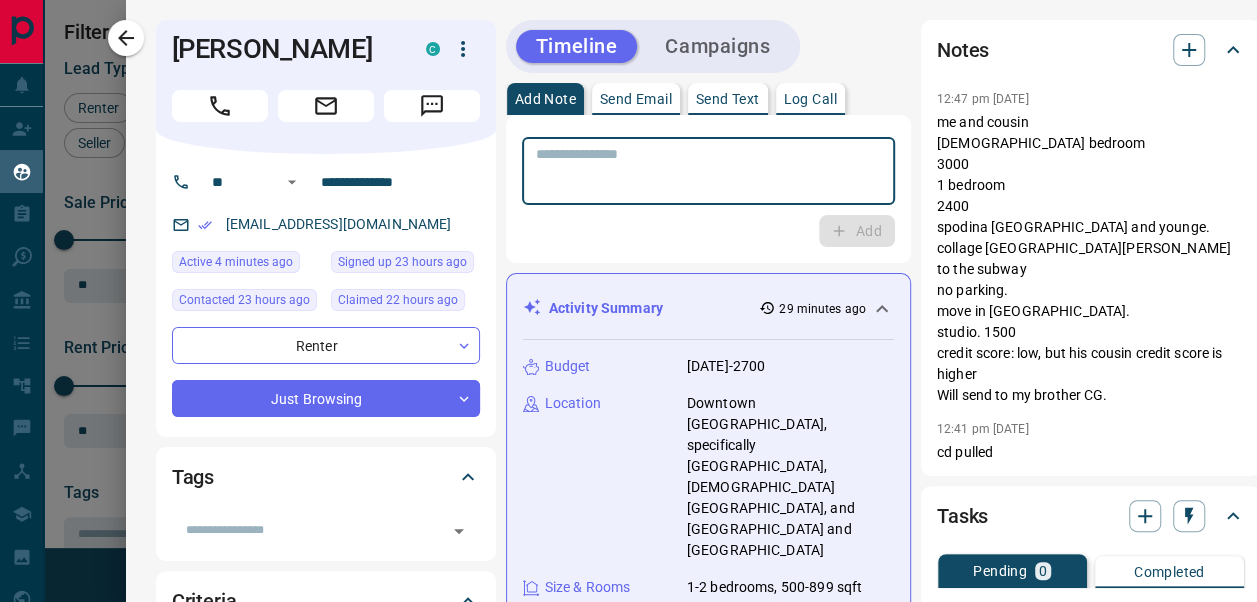 click at bounding box center (708, 171) 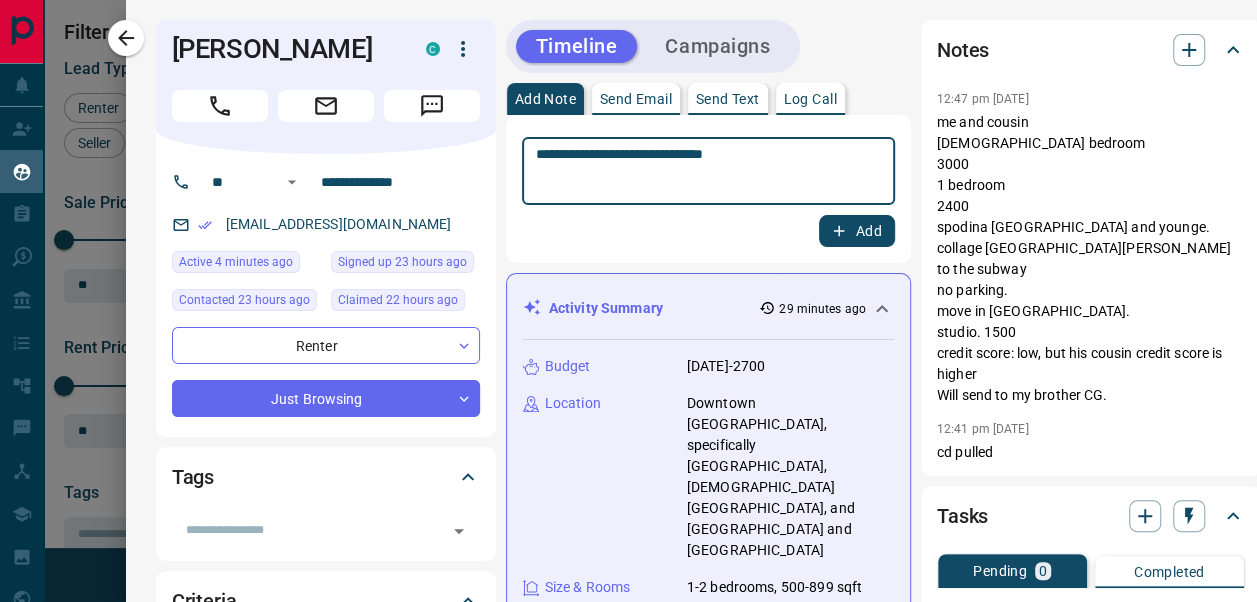 type on "**********" 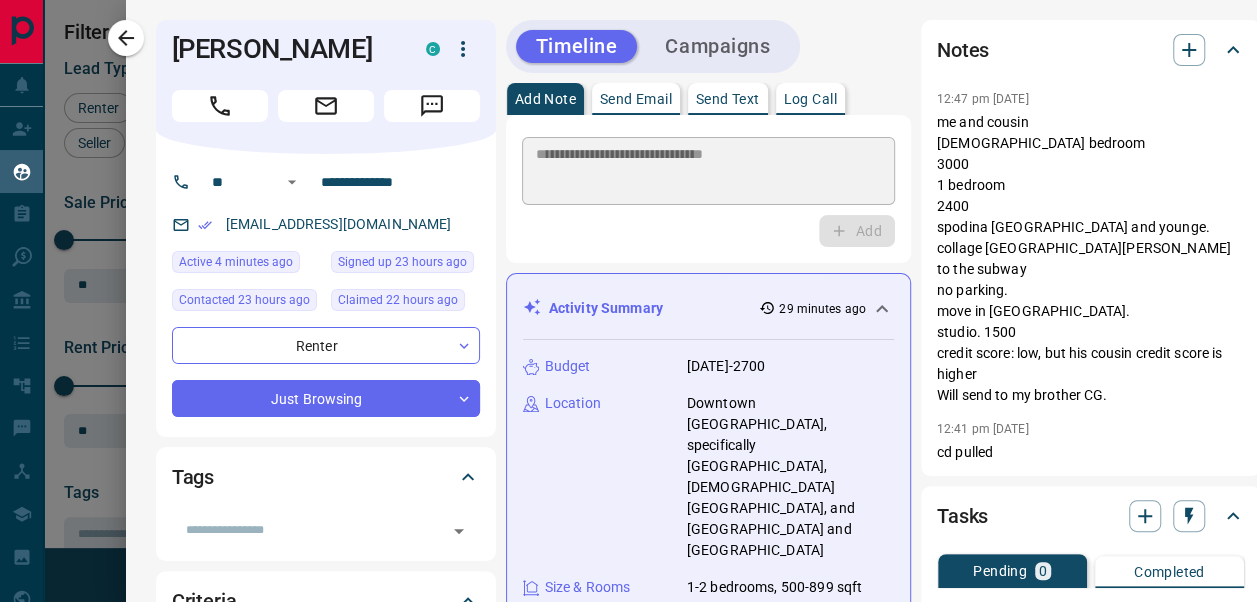type 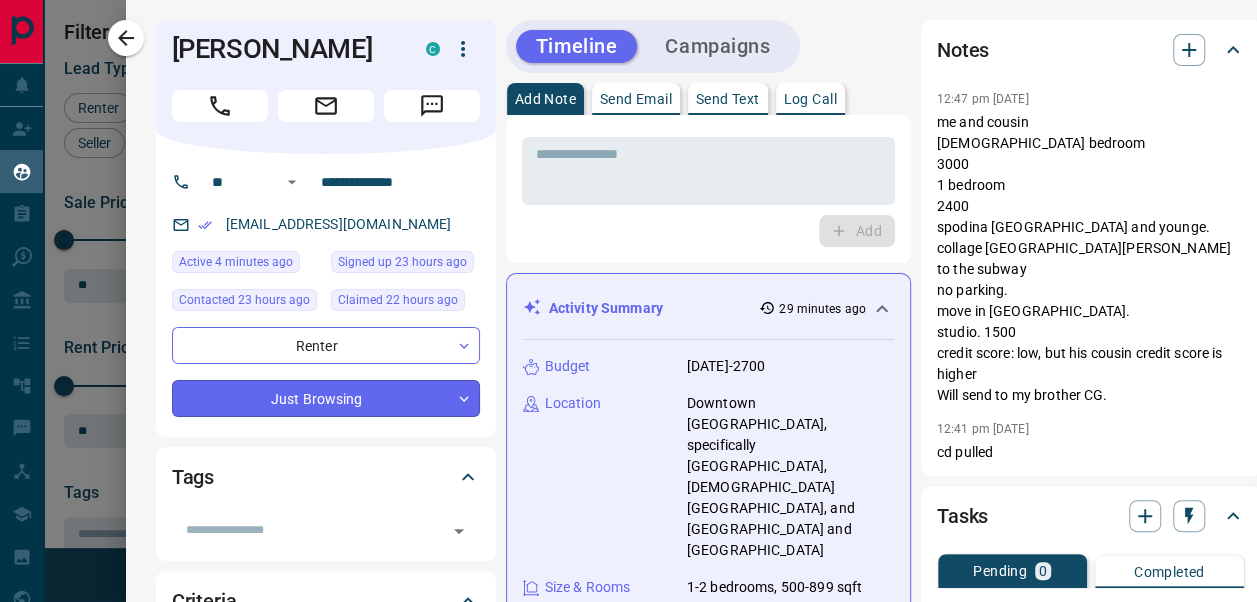 click on "Lead Transfers Claim Leads My Leads Tasks Opportunities Deals Campaigns Automations Messages Broker Bay Training Media Services Agent Resources Precon Worksheet Mobile Apps Disclosure Logout My Leads Filters 1 Manage Tabs New Lead All 927 TBD 343 Do Not Contact - Not Responsive 9 Bogus 13 Just Browsing 109 Criteria Obtained 80 Future Follow Up 30 Warm 285 HOT 2 Taken on Showings 9 Submitted Offer 1 Client 46 Name Details Last Active Claimed Date Status Tags [PERSON_NAME] Renter C $--- [DATE] Contacted in 2 hours 38 minutes ago Signed up [DATE] Criteria Obtained ISR Lead + [PERSON_NAME] Renter P C $2K - $5K Downtown, [GEOGRAPHIC_DATA] 17 hours ago Active Viewing Request Contacted [DATE] 16 hours ago Signed up [DATE] Just Browsing + Merve Eyilmaz Buyer, Renter $--- 20 hours ago 20 hours ago Personal Lead Signed up 20 hours ago TBD + [PERSON_NAME] Renter C $1K - $4K Downtown, [GEOGRAPHIC_DATA] 4 minutes ago Contacted 19 hours ago 22 hours ago Signed up 23 hours ago Just Browsing ISR Lead + Oulfa Zbadi Renter C +" at bounding box center (628, 300) 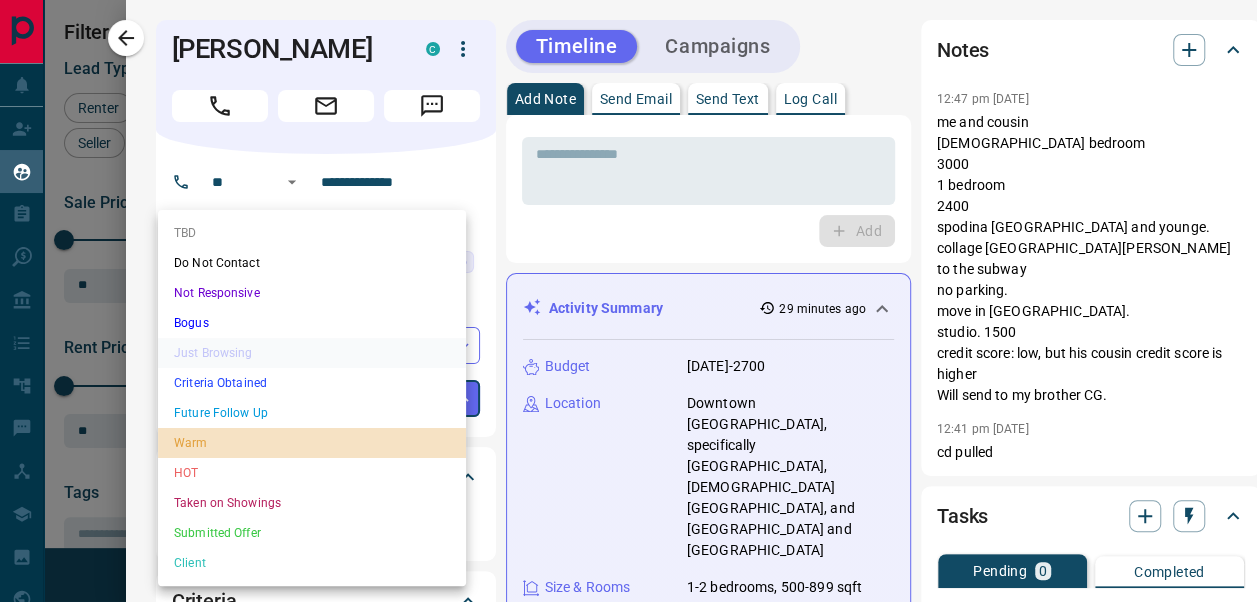 click on "Warm" at bounding box center [312, 443] 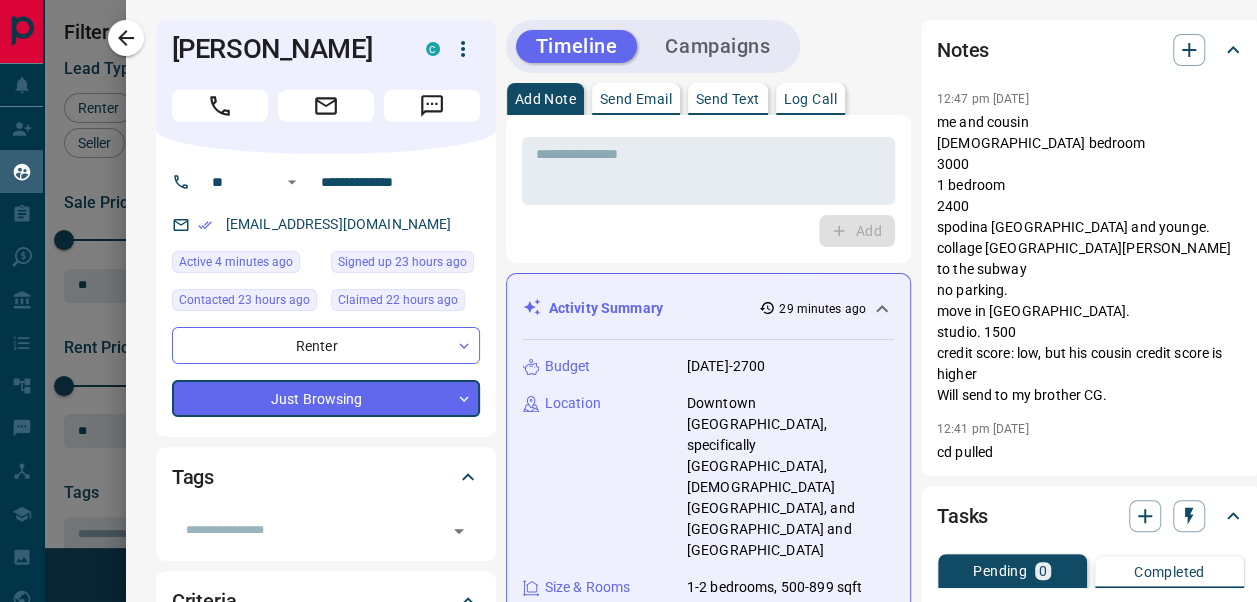 type on "*" 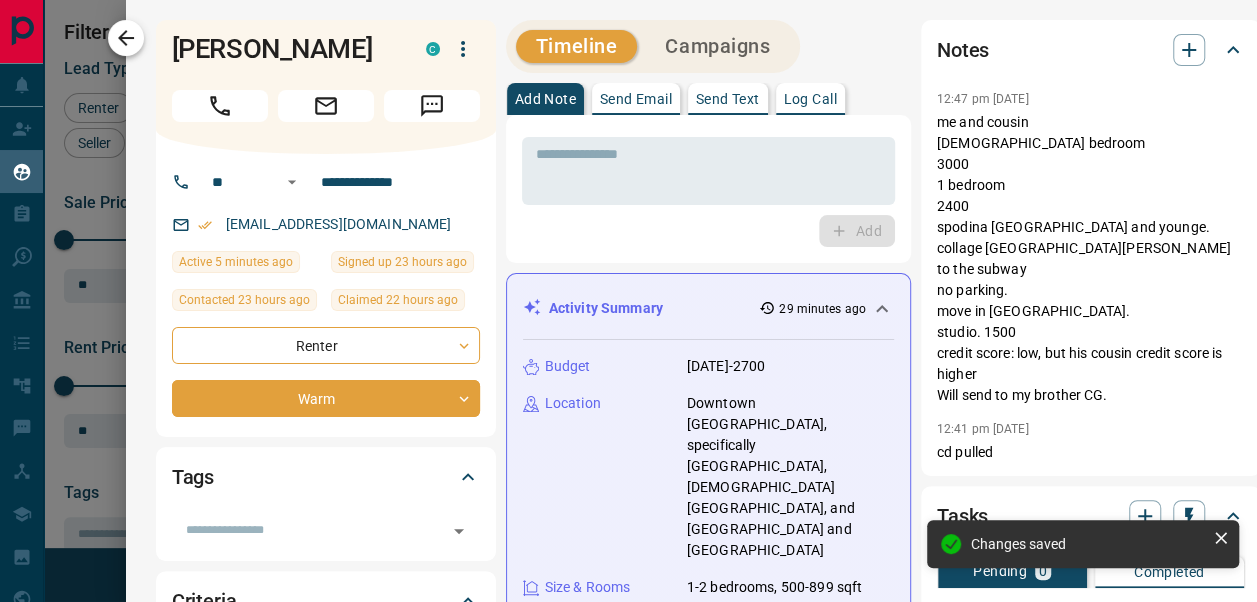 click 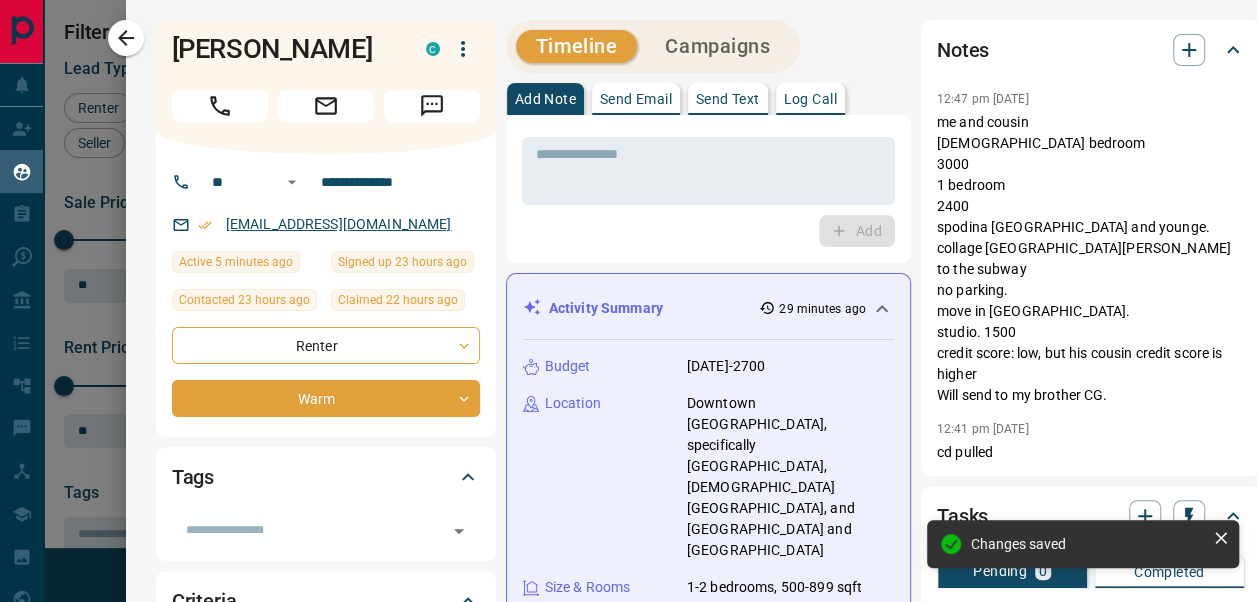 click on "**********" at bounding box center [326, 228] 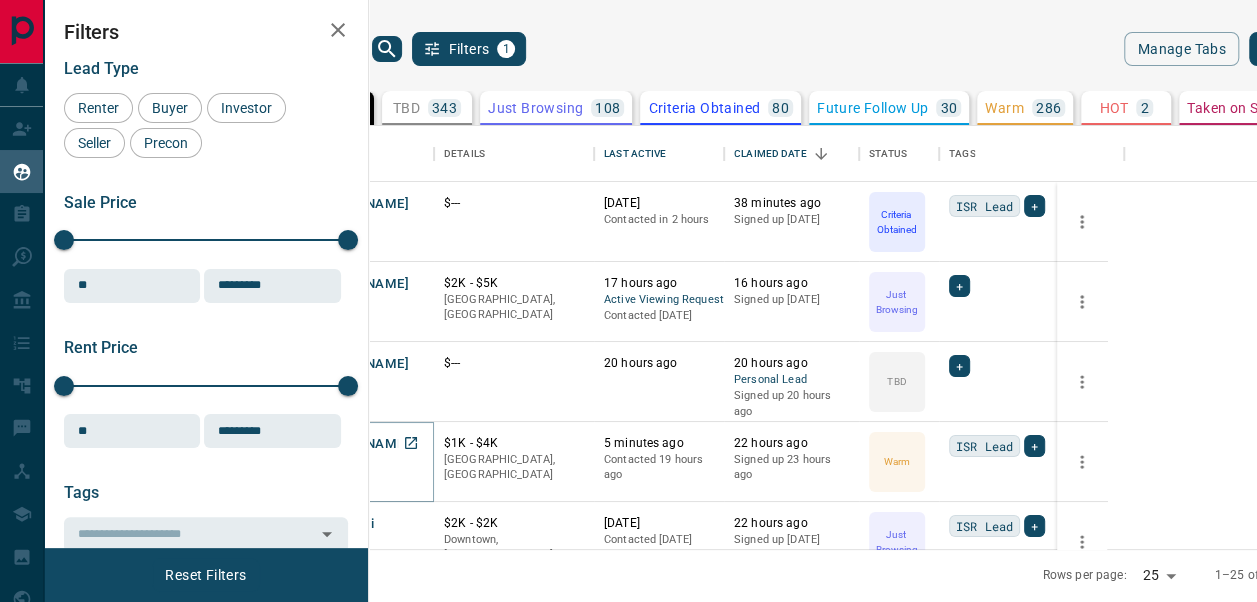 click on "[PERSON_NAME]" at bounding box center [356, 444] 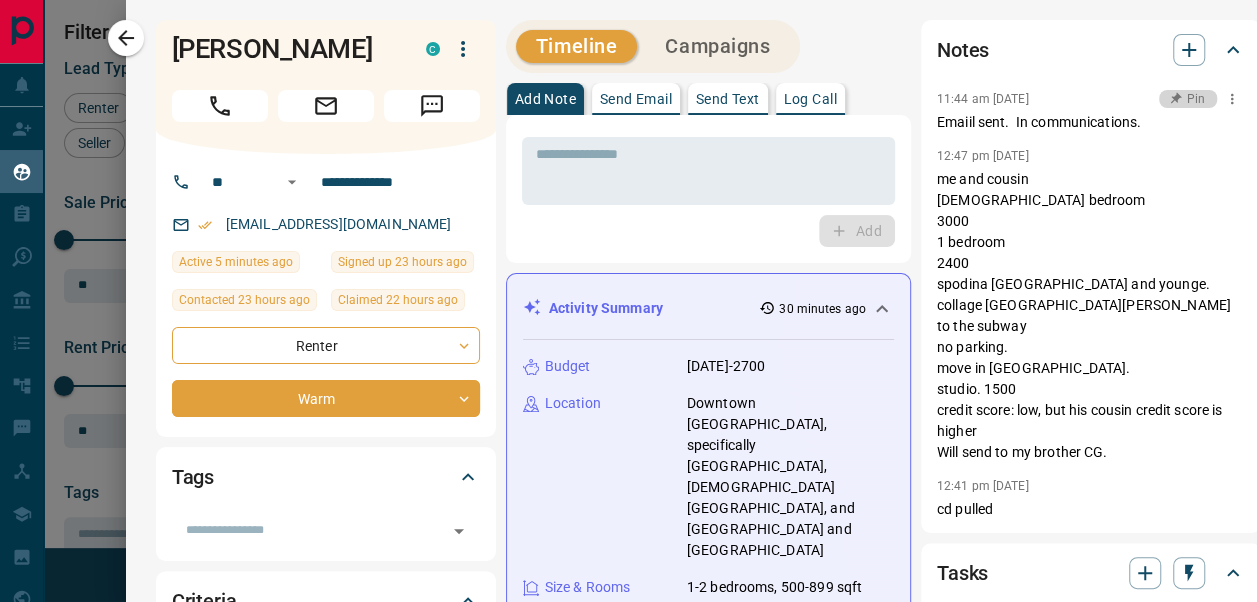click on "Pin" at bounding box center [1188, 99] 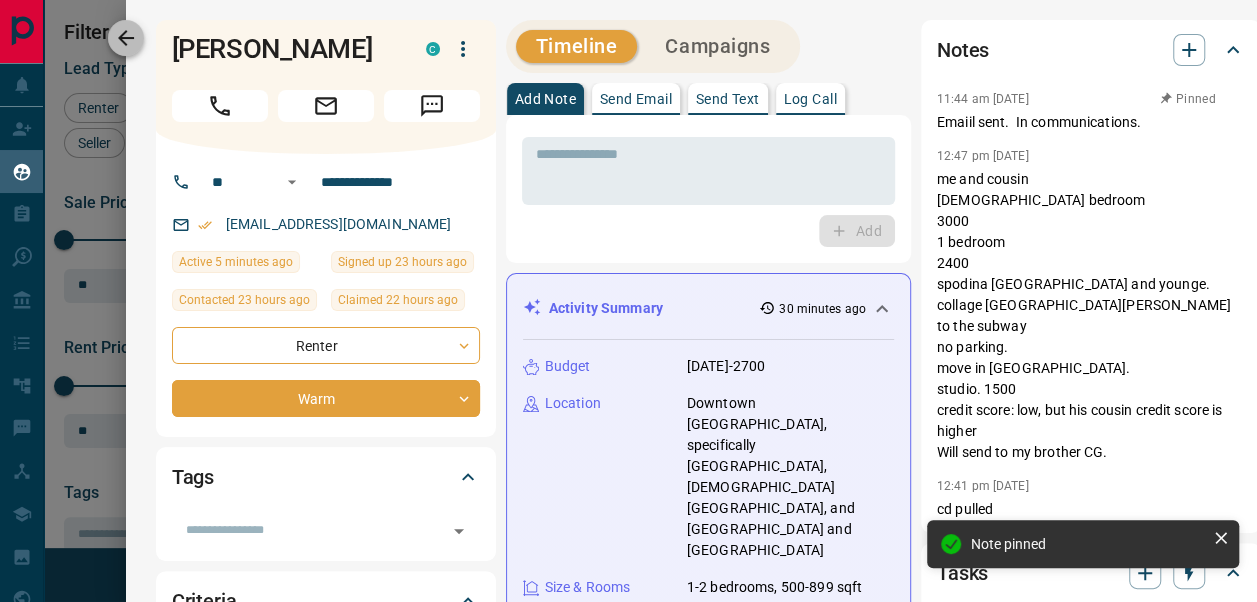 click 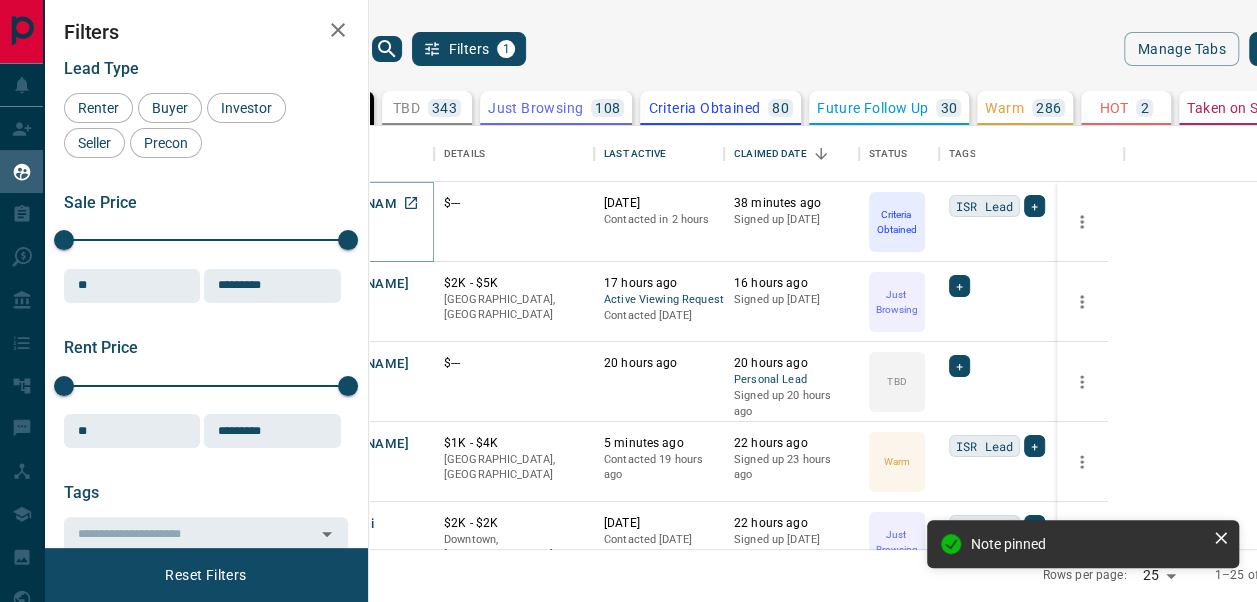 click on "[PERSON_NAME]" at bounding box center (356, 204) 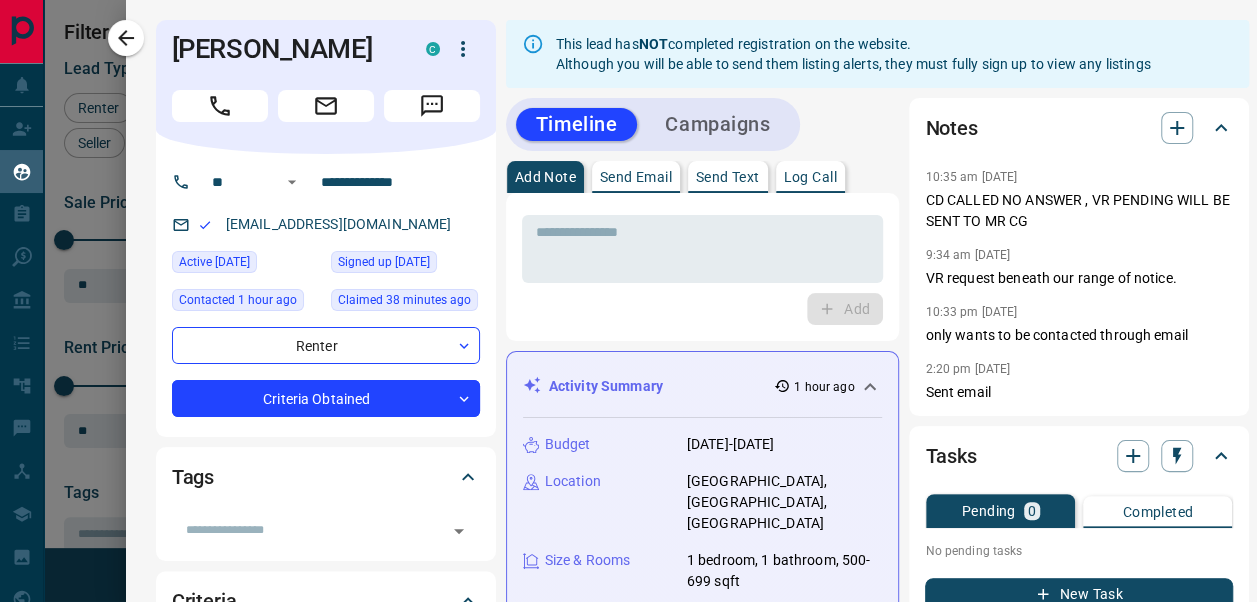 scroll, scrollTop: 58, scrollLeft: 0, axis: vertical 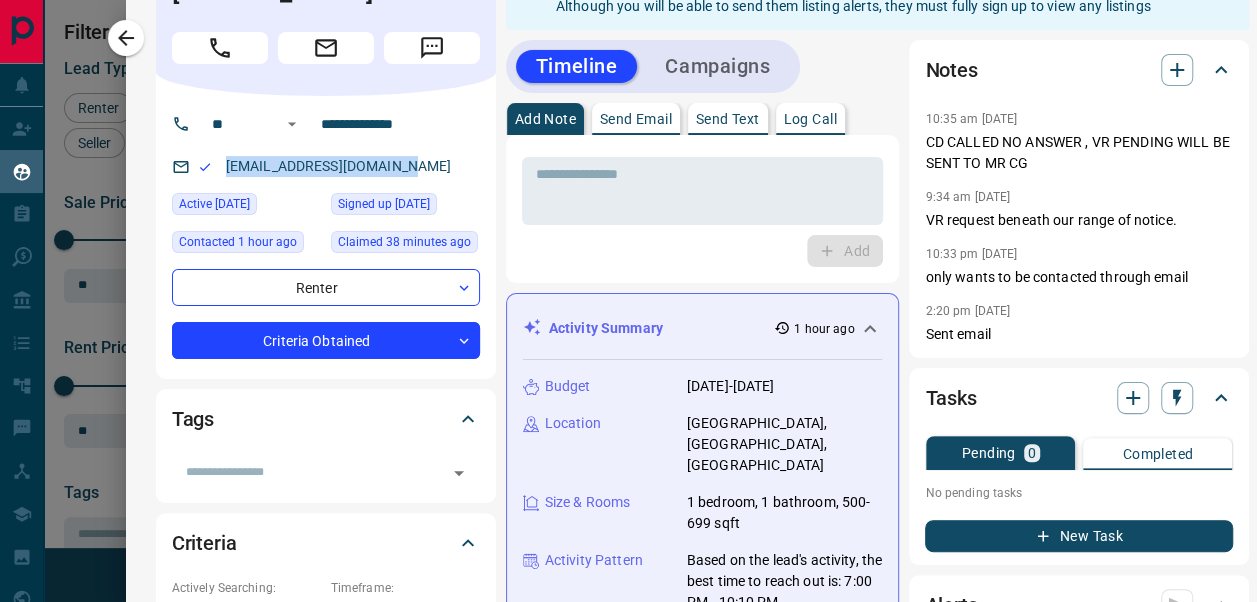 drag, startPoint x: 412, startPoint y: 167, endPoint x: 200, endPoint y: 164, distance: 212.02122 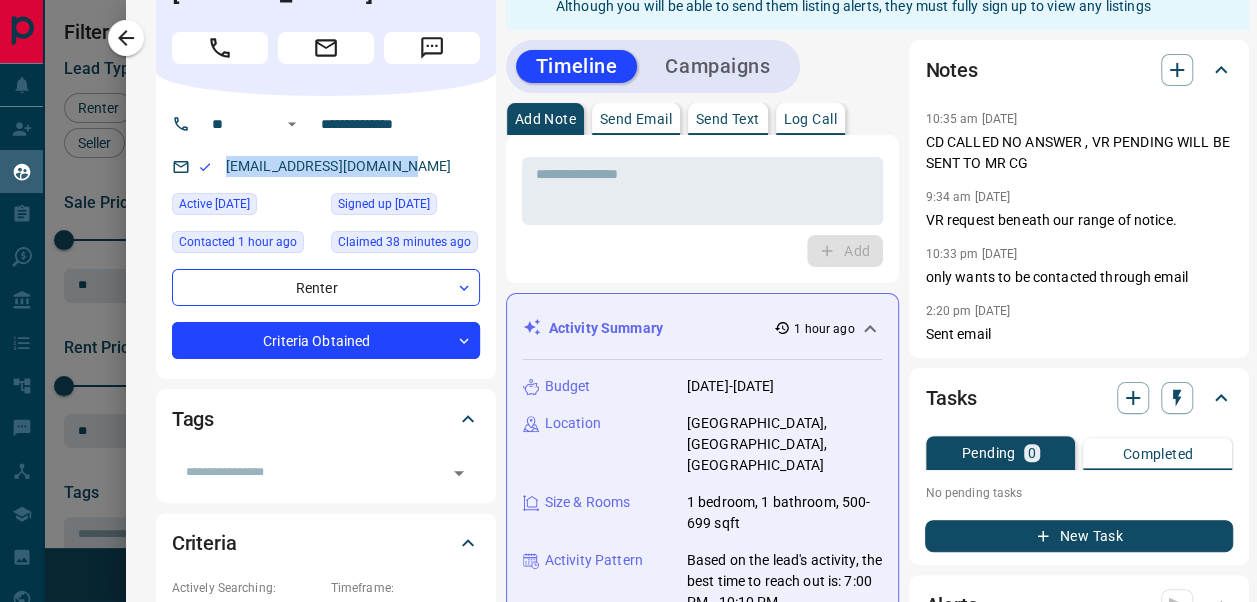 click on "[EMAIL_ADDRESS][DOMAIN_NAME]" at bounding box center (326, 166) 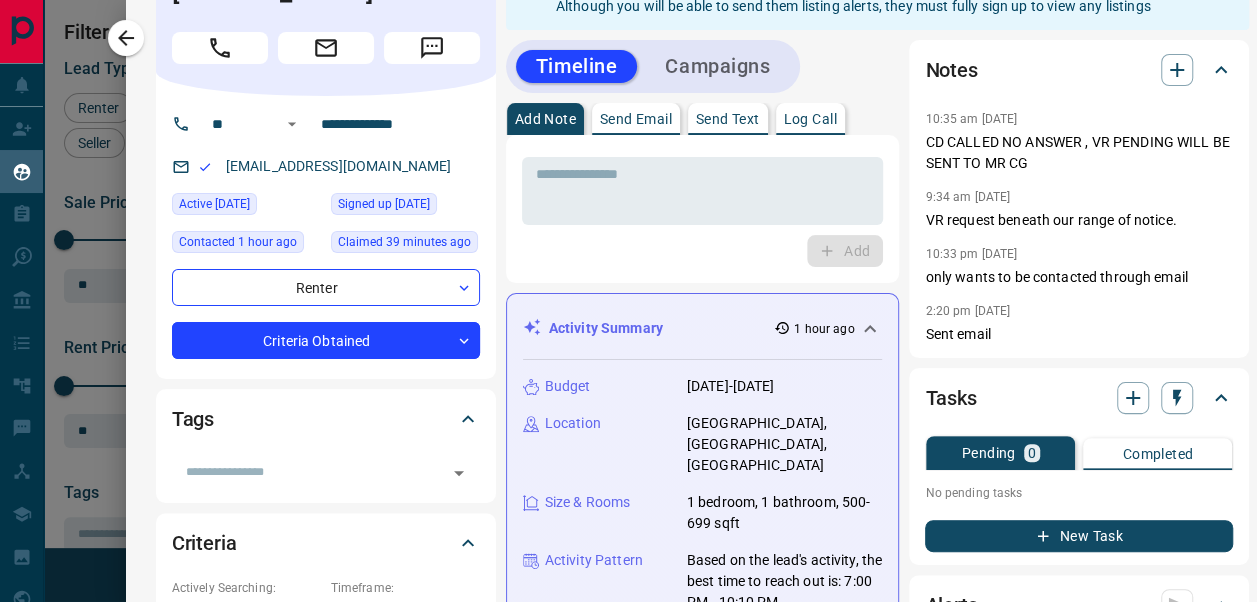 click on "**********" at bounding box center (691, 1237) 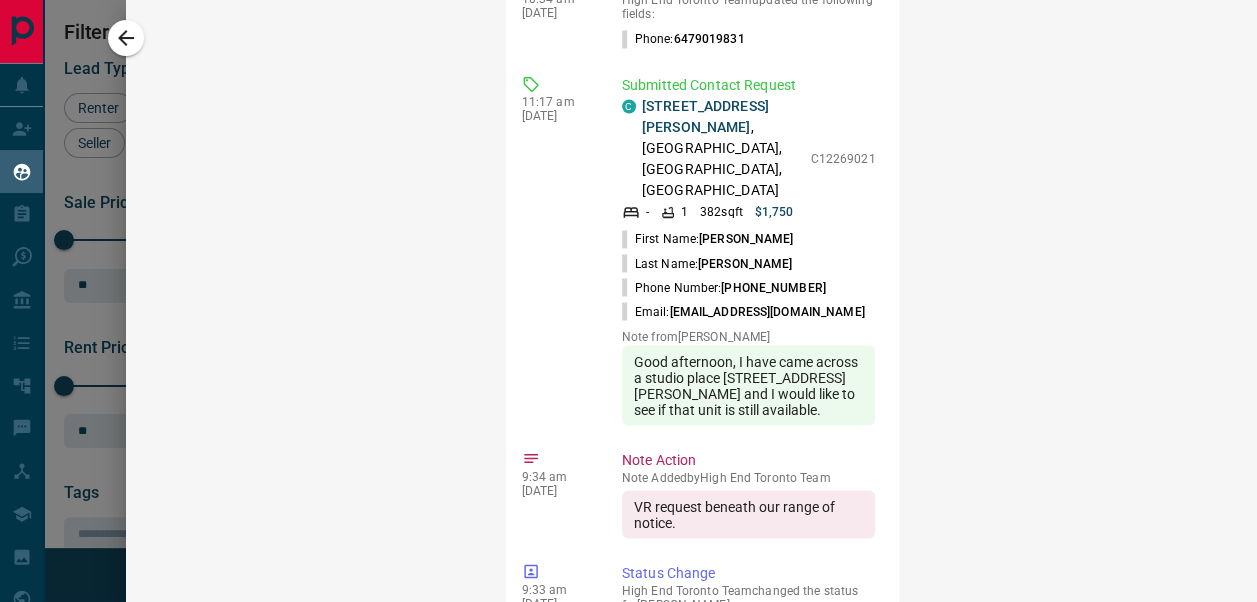 scroll, scrollTop: 1568, scrollLeft: 0, axis: vertical 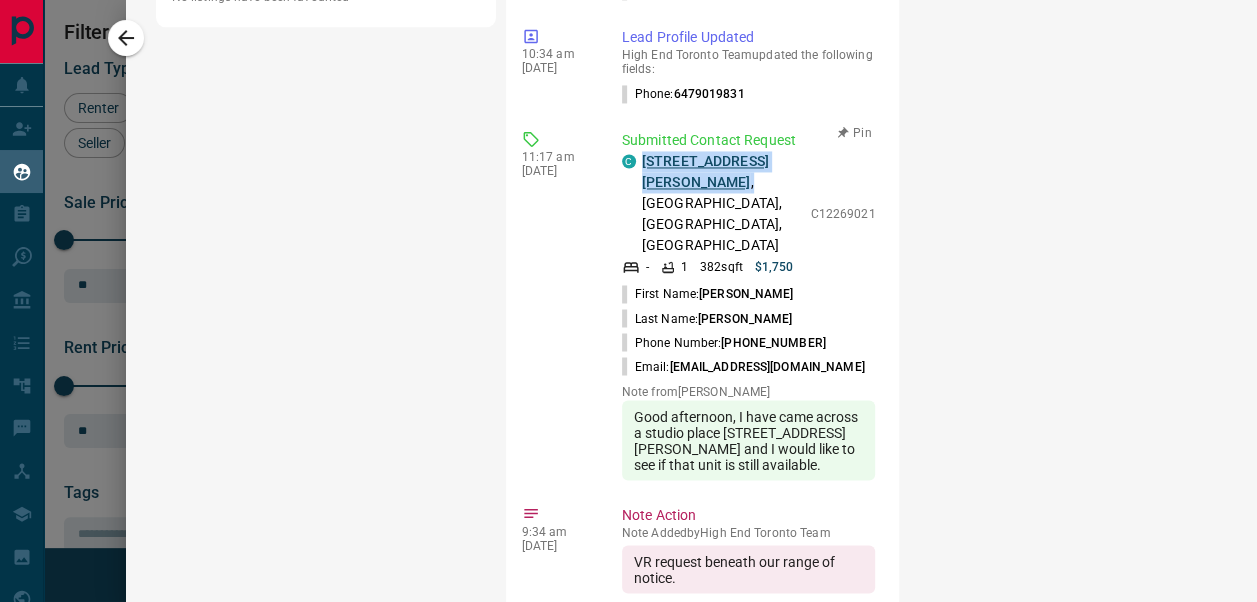 drag, startPoint x: 669, startPoint y: 170, endPoint x: 630, endPoint y: 152, distance: 42.953465 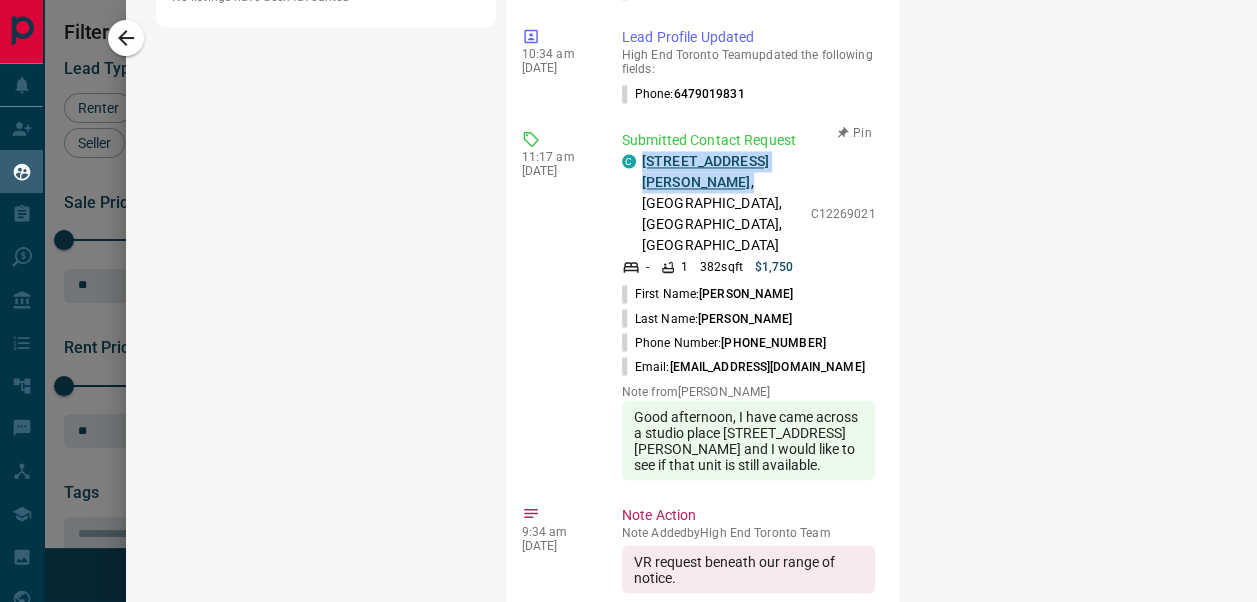 click on "[STREET_ADDRESS][PERSON_NAME]" at bounding box center [721, 203] 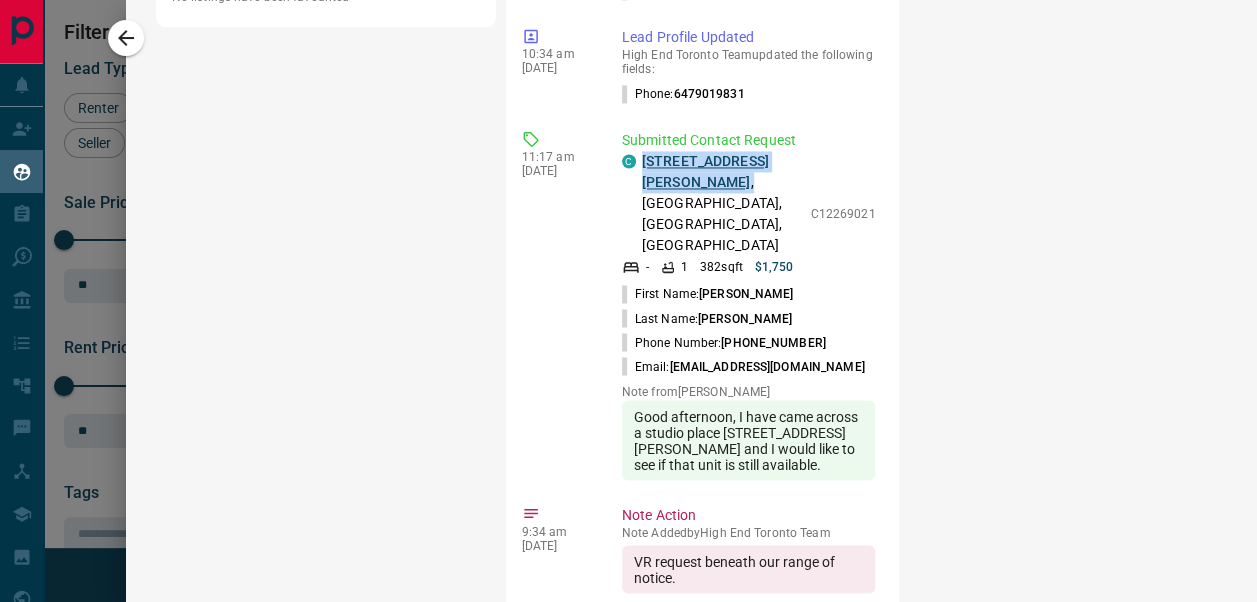 copy on "[STREET_ADDRESS][PERSON_NAME] ," 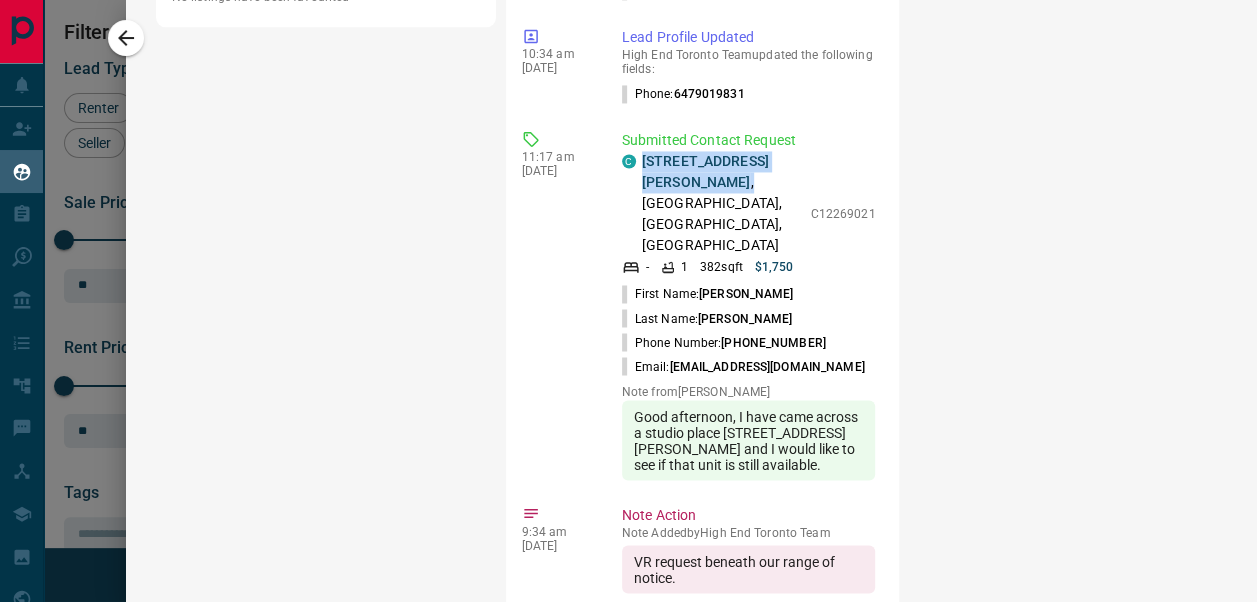 scroll, scrollTop: 0, scrollLeft: 0, axis: both 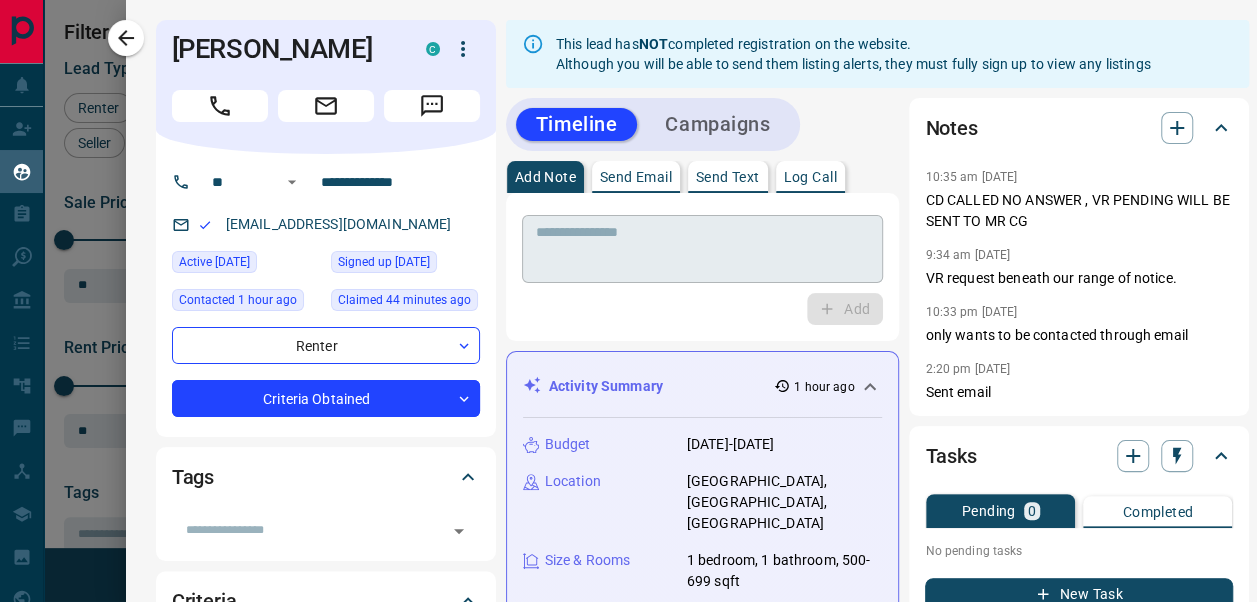 click at bounding box center [703, 249] 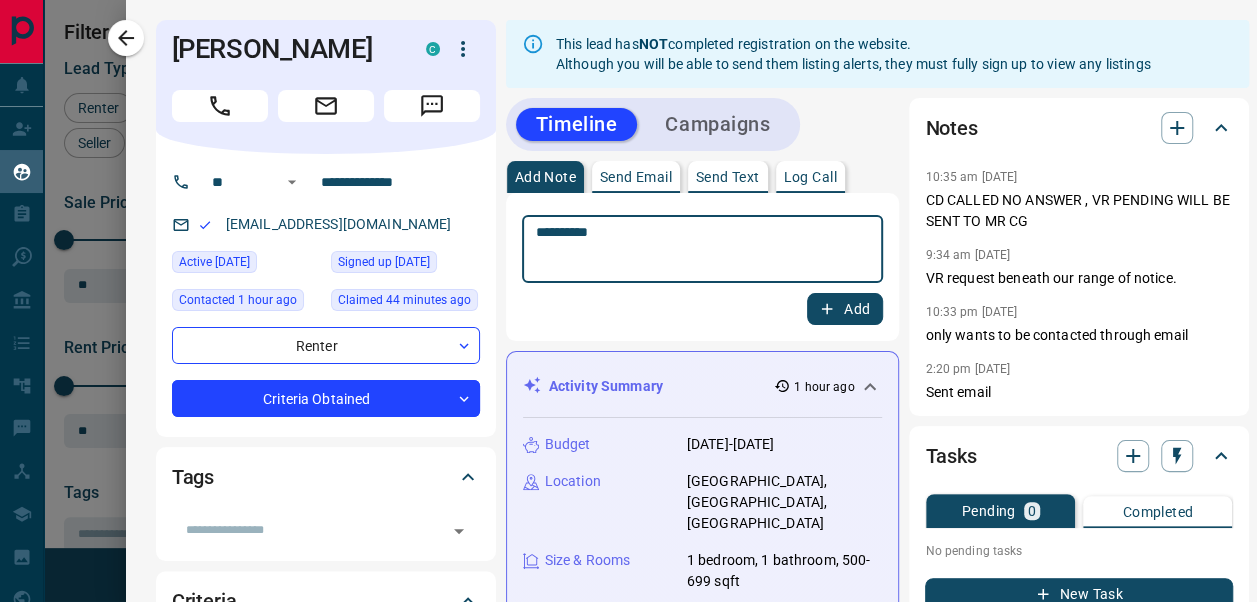 type on "**********" 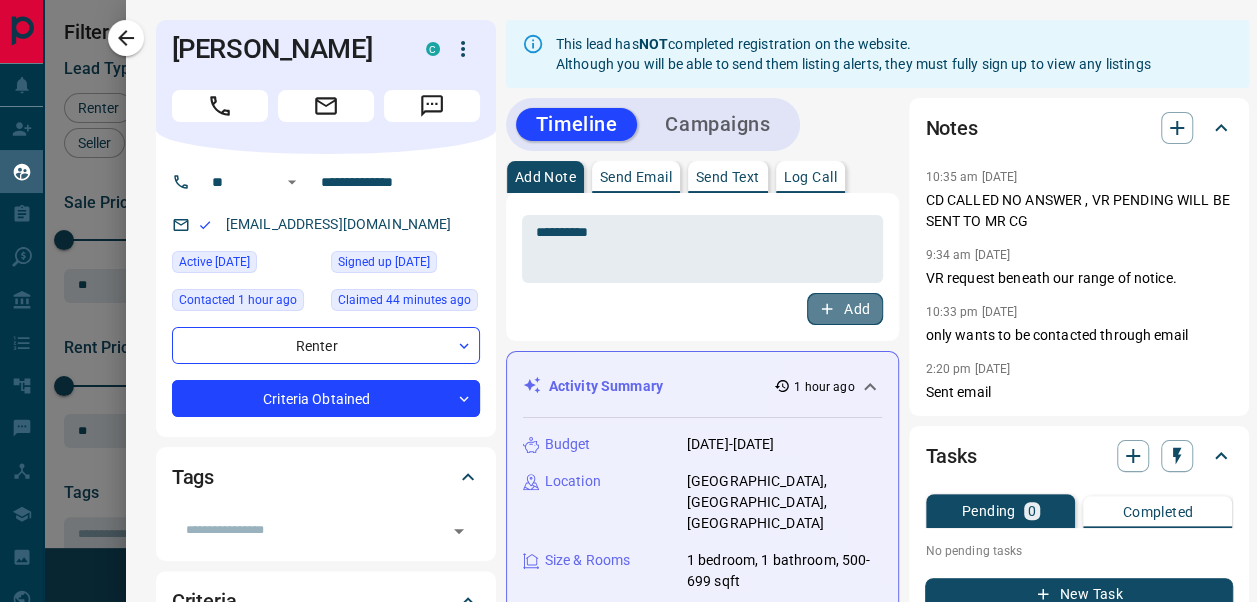 click on "Add" at bounding box center (845, 309) 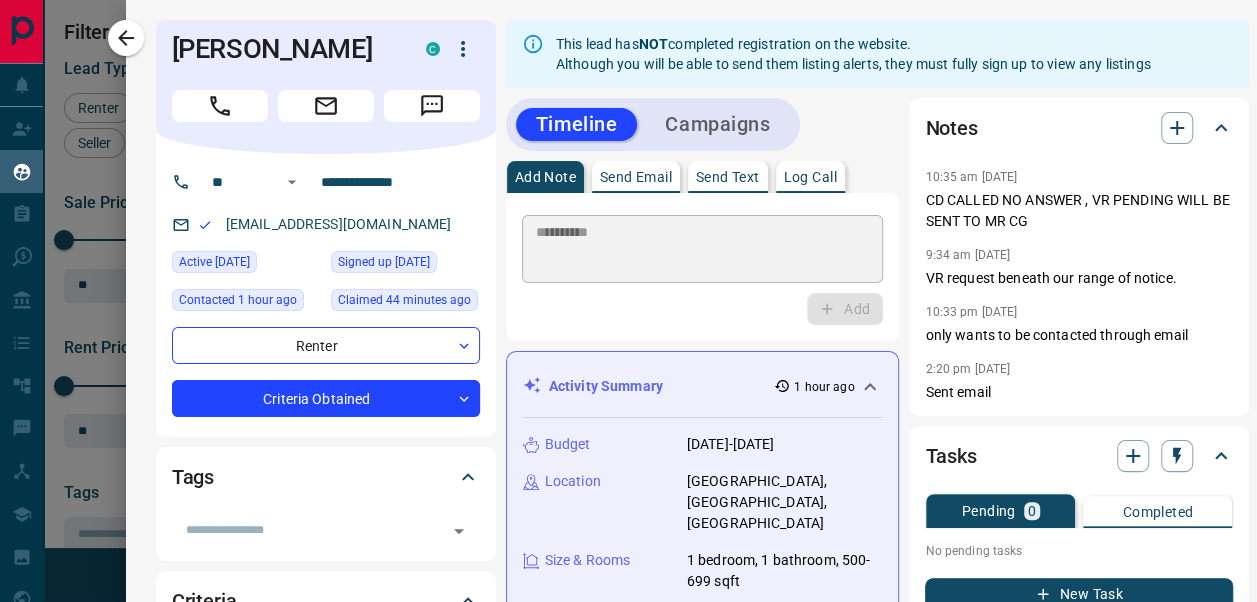 type 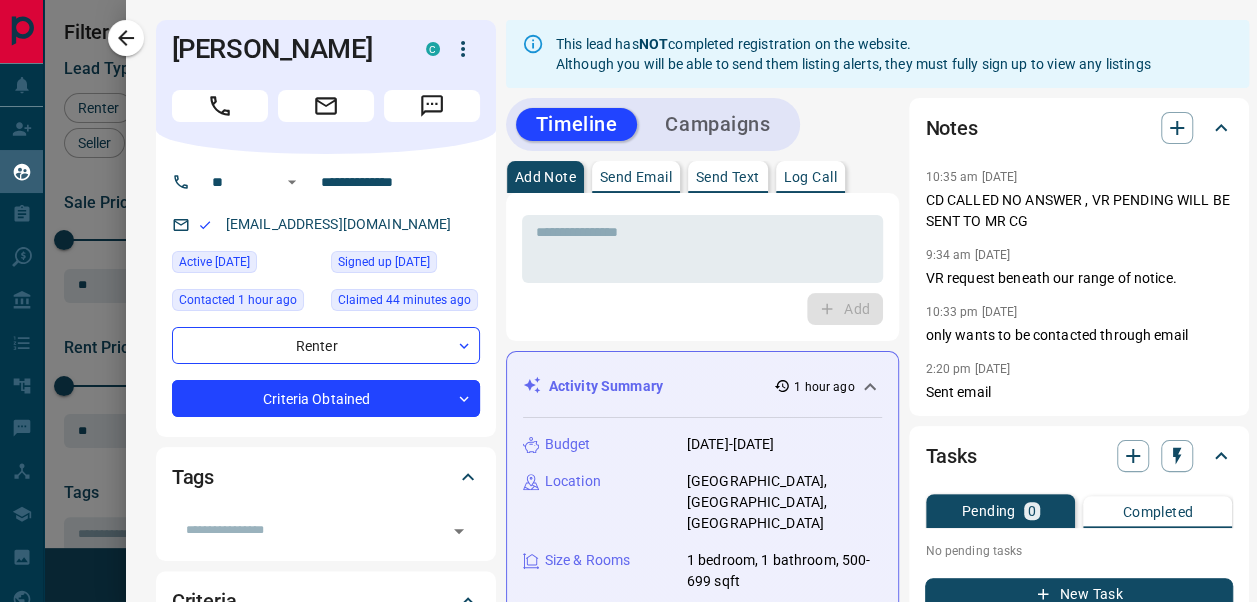 click on "Add" at bounding box center (703, 309) 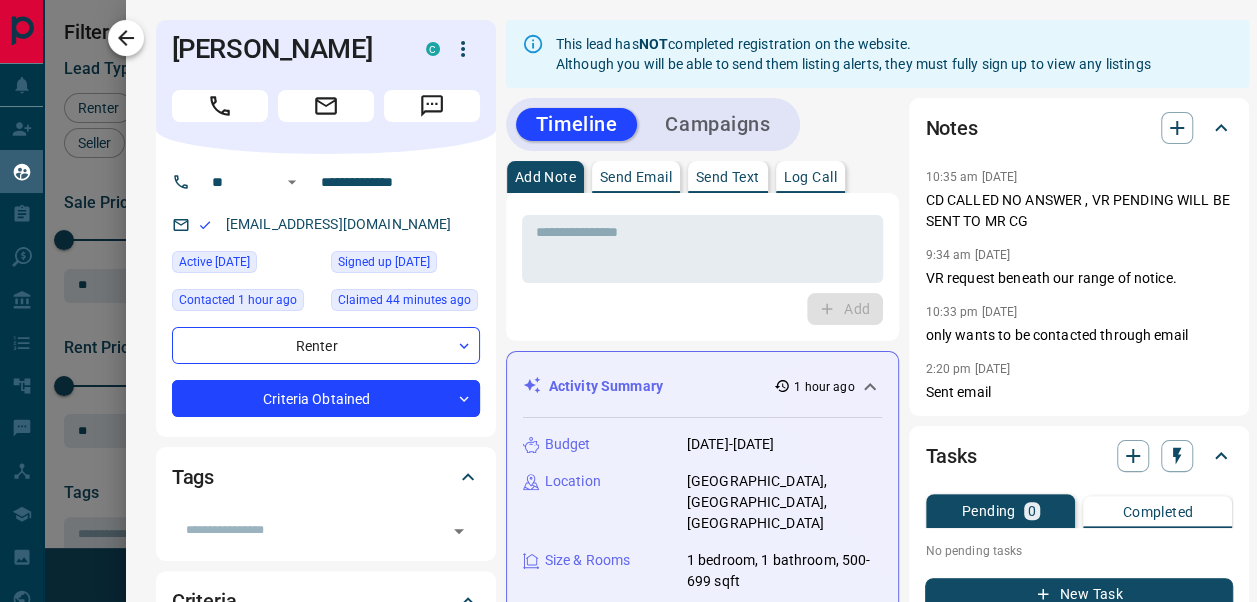click 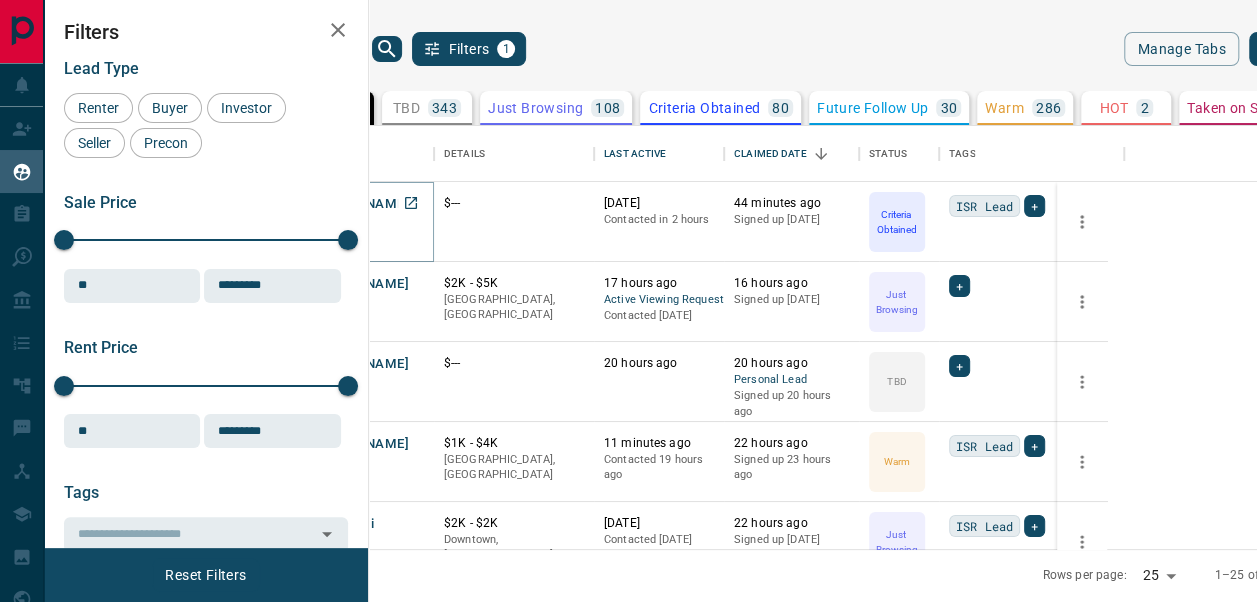 click on "[PERSON_NAME]" at bounding box center (356, 204) 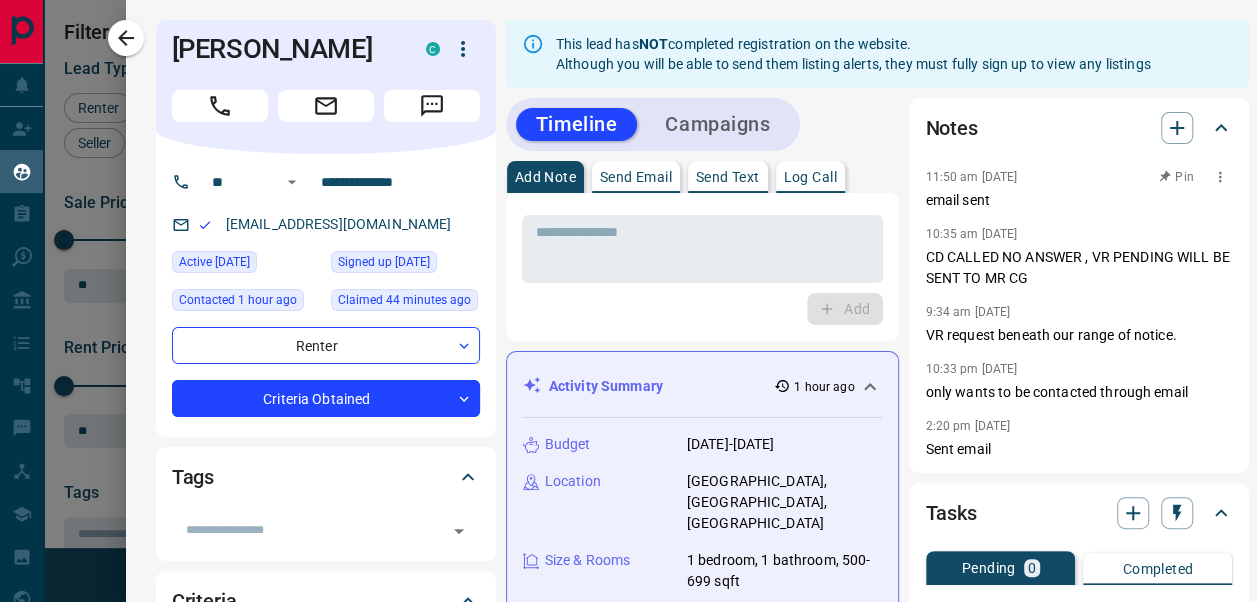 click on "Pin" at bounding box center (1176, 177) 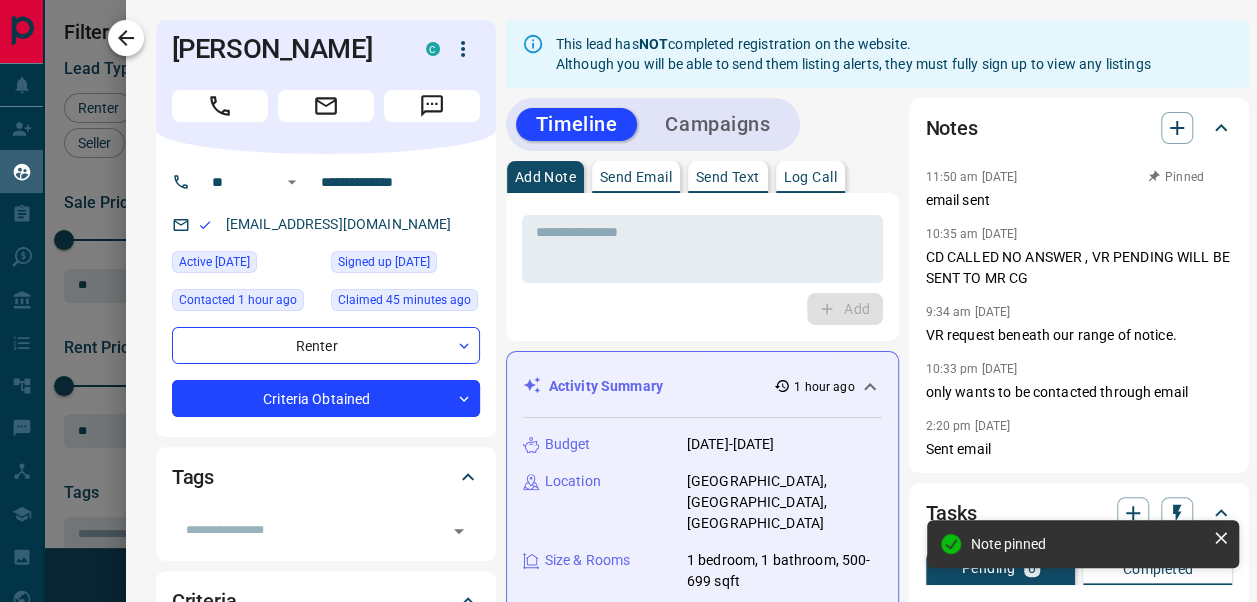 click 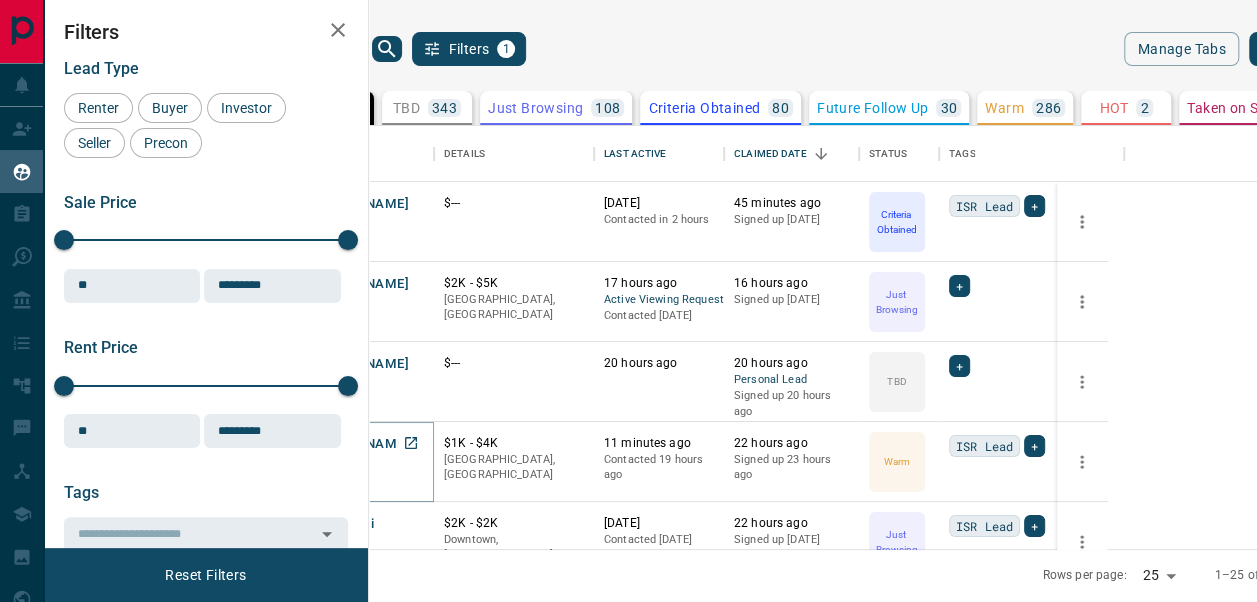 click on "[PERSON_NAME]" at bounding box center (356, 444) 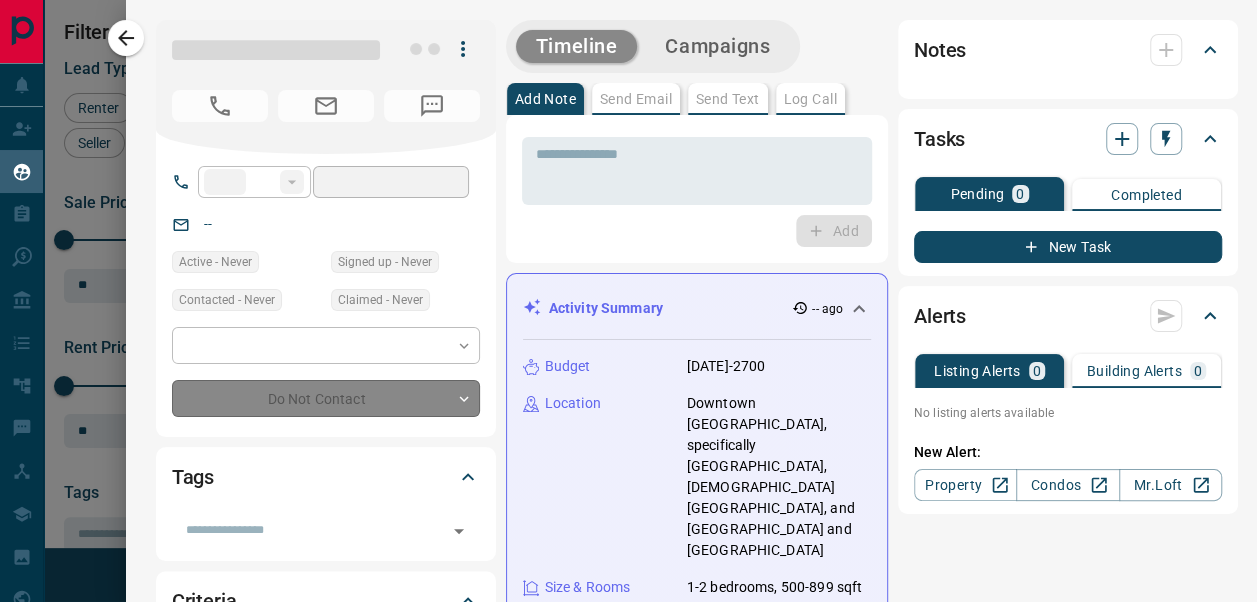 type on "**" 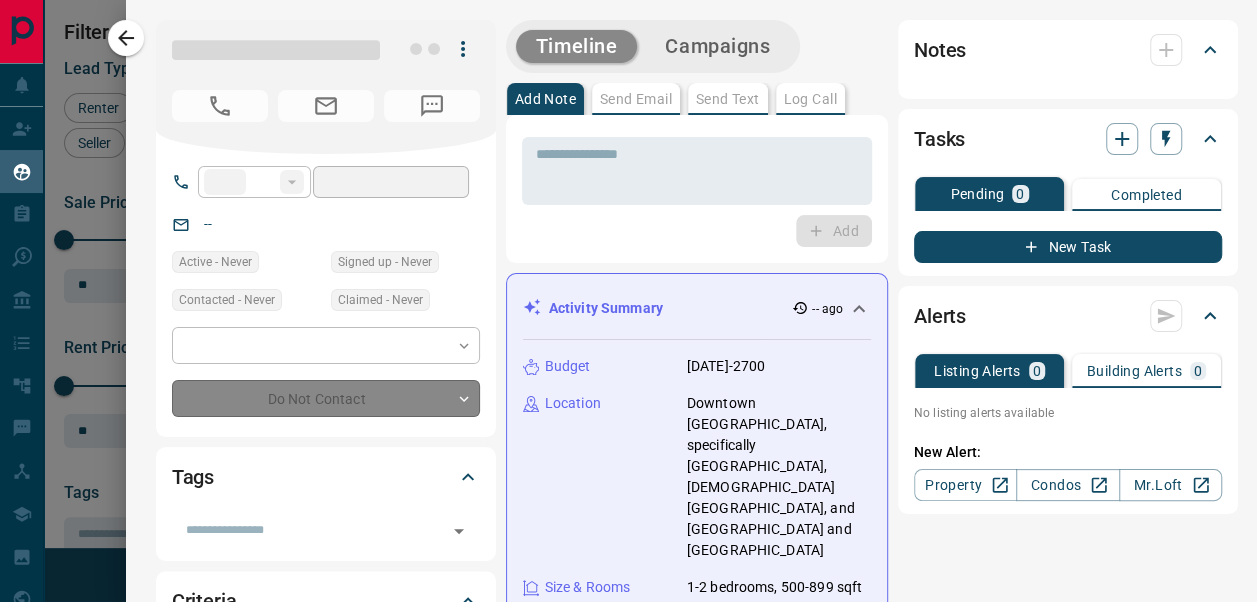 type on "**********" 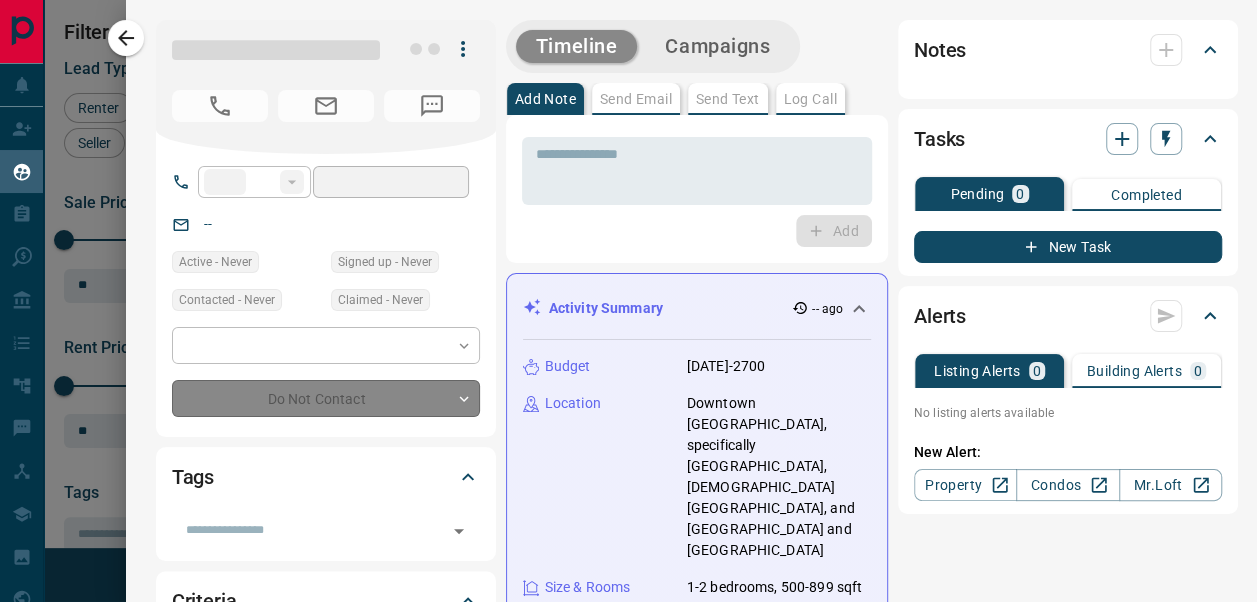 type on "**********" 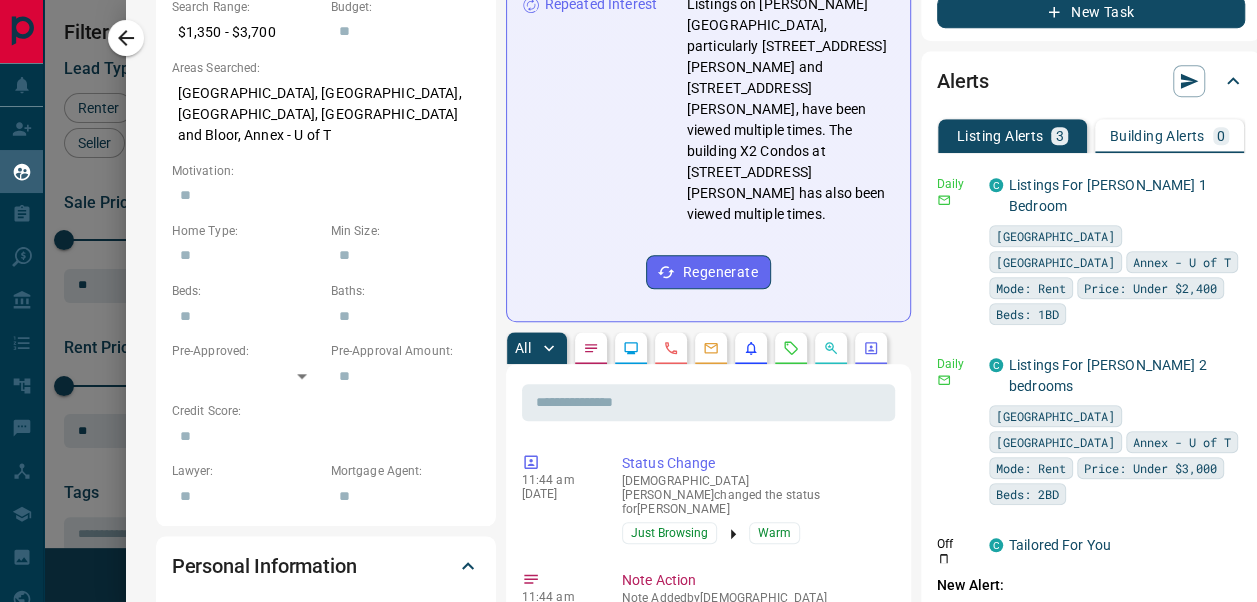scroll, scrollTop: 775, scrollLeft: 0, axis: vertical 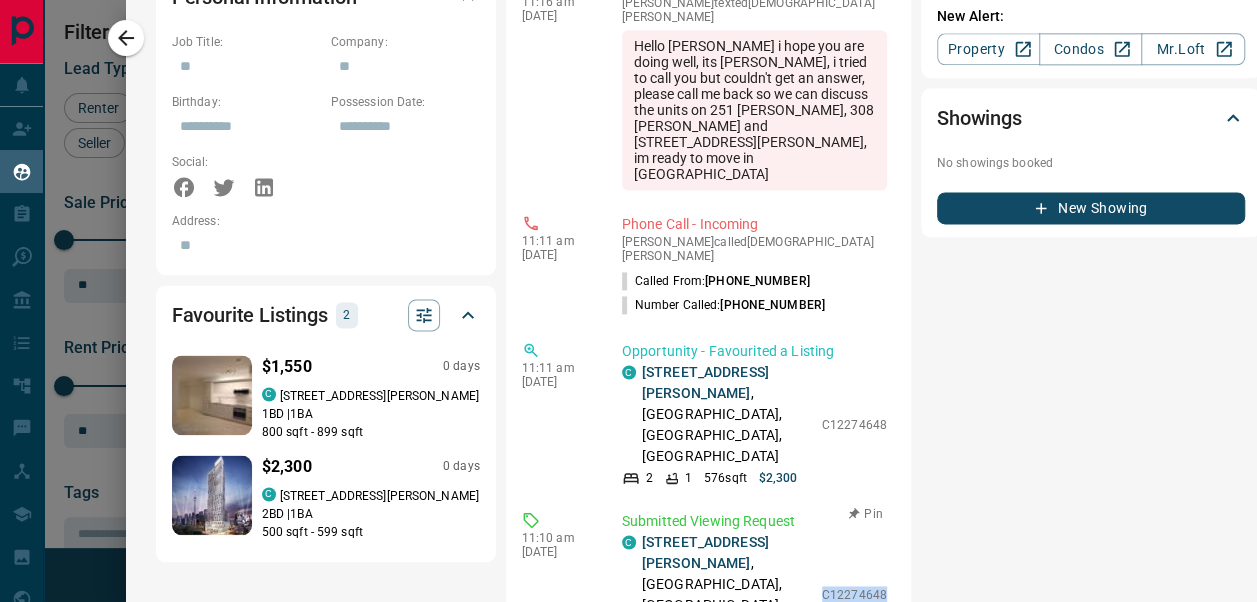 drag, startPoint x: 777, startPoint y: 314, endPoint x: 842, endPoint y: 314, distance: 65 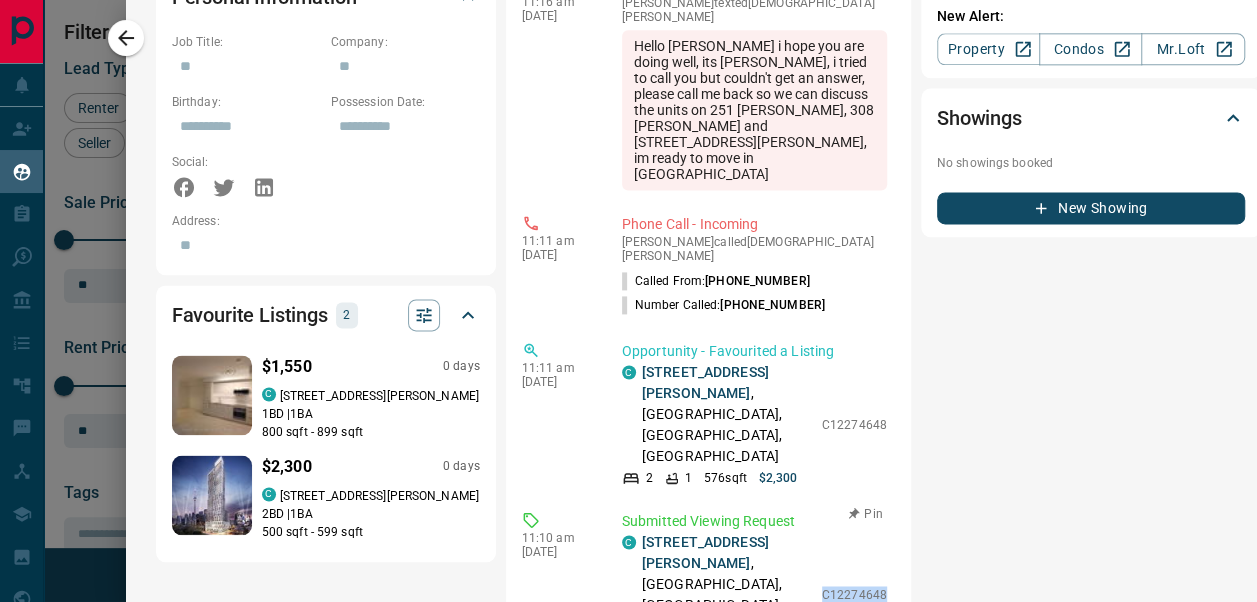 click on "Submitted Viewing Request C [STREET_ADDRESS][PERSON_NAME] 2 1 576  sqft $2,300 C12274648 First Name:  [PERSON_NAME] Last Name:  [PERSON_NAME] Phone Number:  [PHONE_NUMBER] Email:  [EMAIL_ADDRESS][DOMAIN_NAME]" at bounding box center (758, 635) 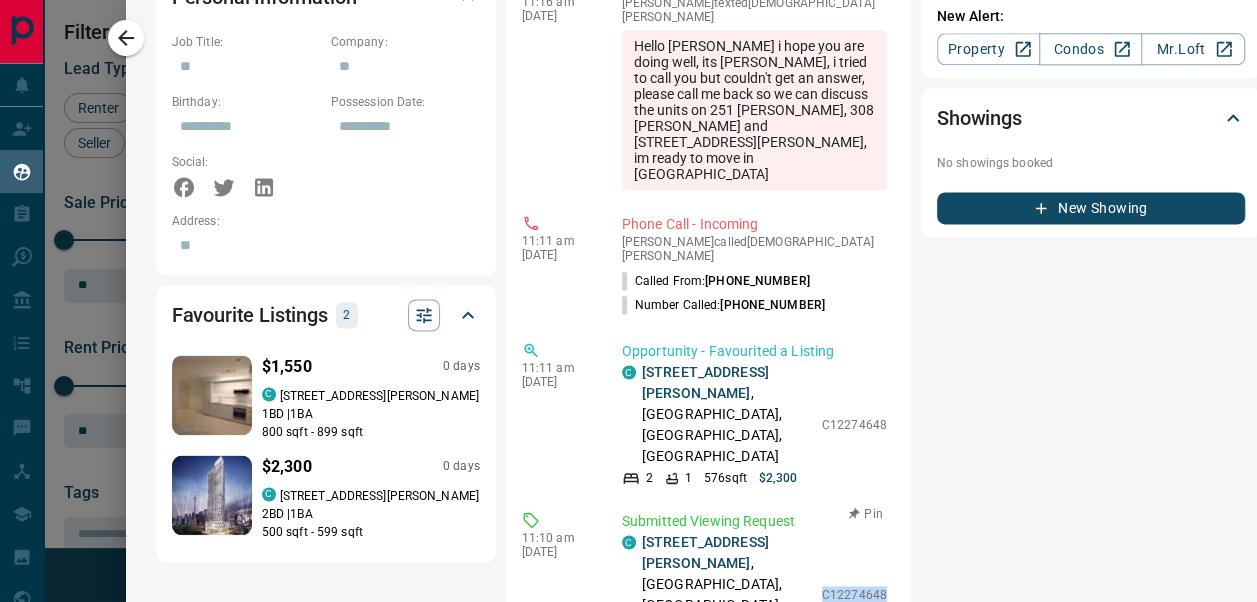 copy on "C12274648" 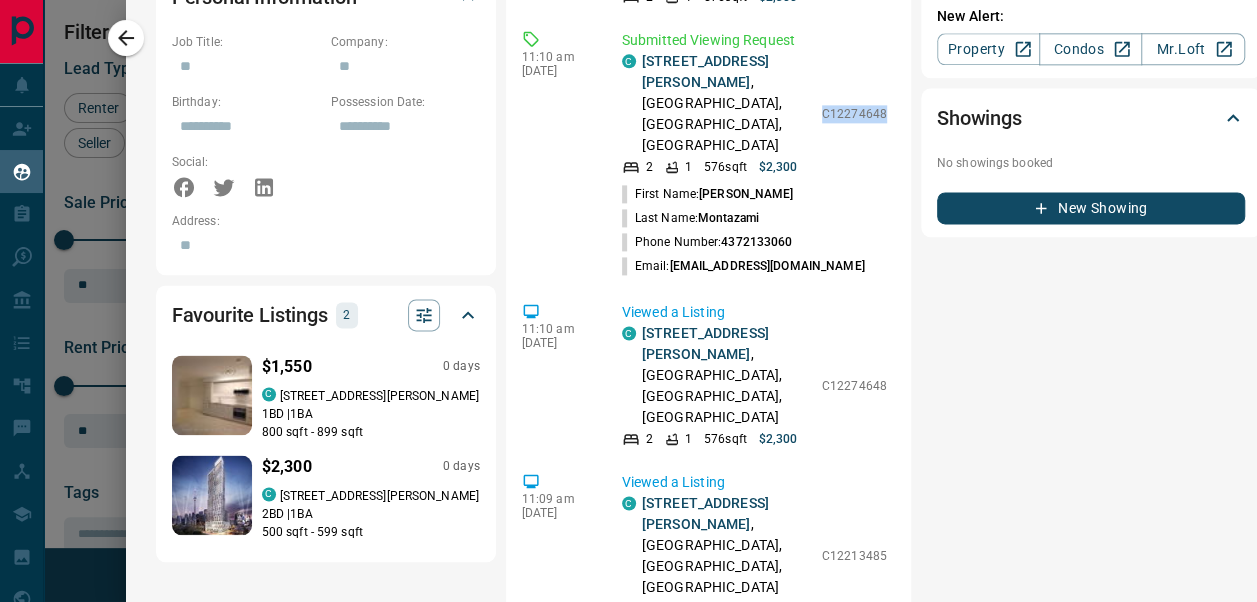 scroll, scrollTop: 1475, scrollLeft: 0, axis: vertical 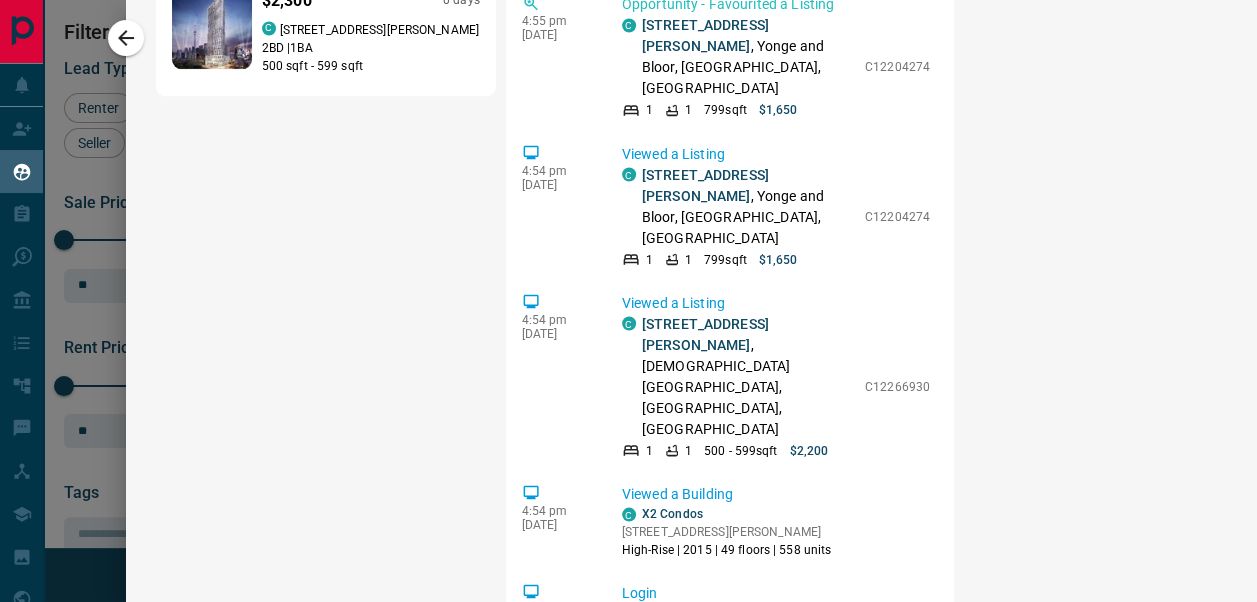 drag, startPoint x: 809, startPoint y: 404, endPoint x: 874, endPoint y: 406, distance: 65.03076 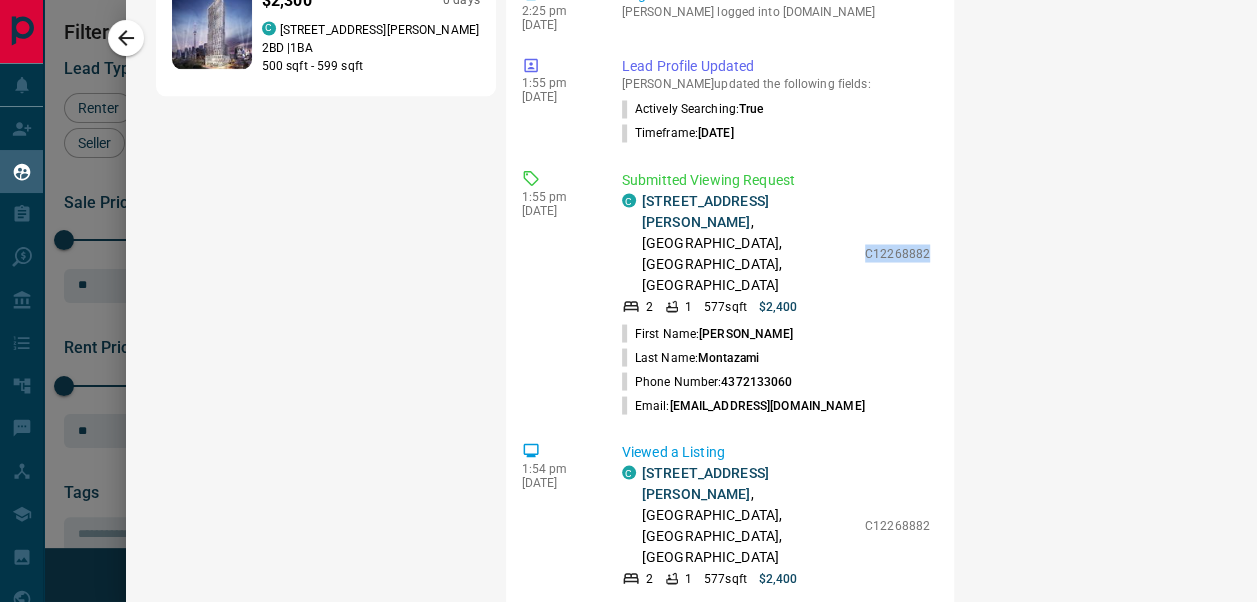 scroll, scrollTop: 4401, scrollLeft: 0, axis: vertical 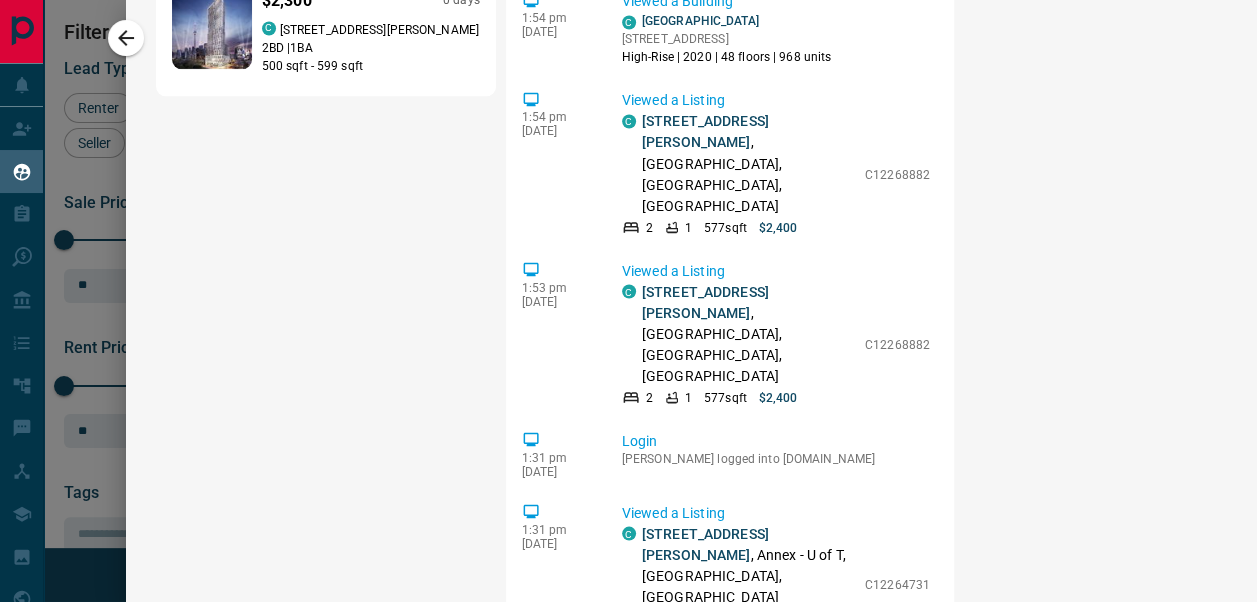 drag, startPoint x: 808, startPoint y: 290, endPoint x: 889, endPoint y: 296, distance: 81.22192 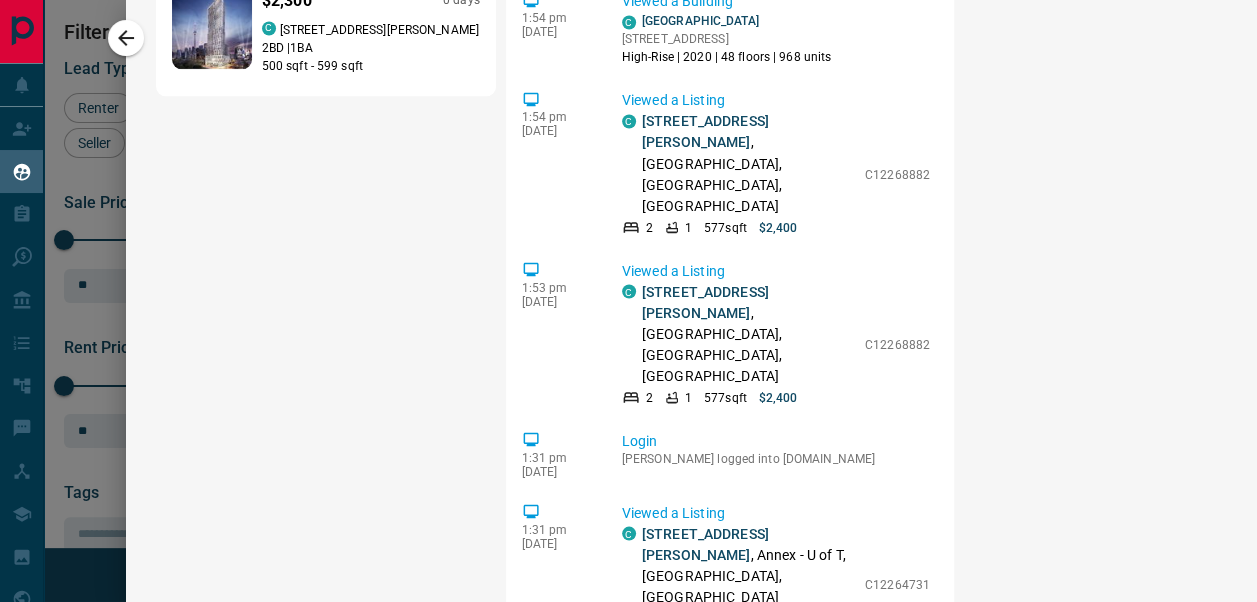 click on "11:44 am [DATE] Status Change [DEMOGRAPHIC_DATA][PERSON_NAME]  changed the status for  [PERSON_NAME] Warm 11:44 am [DATE] Note Action Note Added  by  [DEMOGRAPHIC_DATA][PERSON_NAME] sent.  In communications. 11:40 am [DATE] Lead Profile Updated  updated the following fields: Search Range (Min) :  1350 11:39 am [DATE] Task Completed Call   11:39 am [DATE] Task Completed Call   11:39 am [DATE] Task Completed Call   11:39 am [DATE] Task Completed Call   11:39 am [DATE] Task Completed Call   11:39 am [DATE] Login [PERSON_NAME] logged into [DOMAIN_NAME] 11:39 am [DATE] Viewed a Listing C [STREET_ADDRESS][GEOGRAPHIC_DATA][PERSON_NAME] 1 1 640  sqft $1,350 C12239394 11:39 am [DATE] Viewed a Listing C [STREET_ADDRESS][PERSON_NAME] 1 1 640  sqft $1,350 C12239394 11:16 am [DATE] Text Message - Incoming Armin  texted  [PERSON_NAME] 11:11 am [DATE] Phone Call - Incoming [PERSON_NAME]  called  [PERSON_NAME] Called From:  11:11 am" at bounding box center (730, 86) 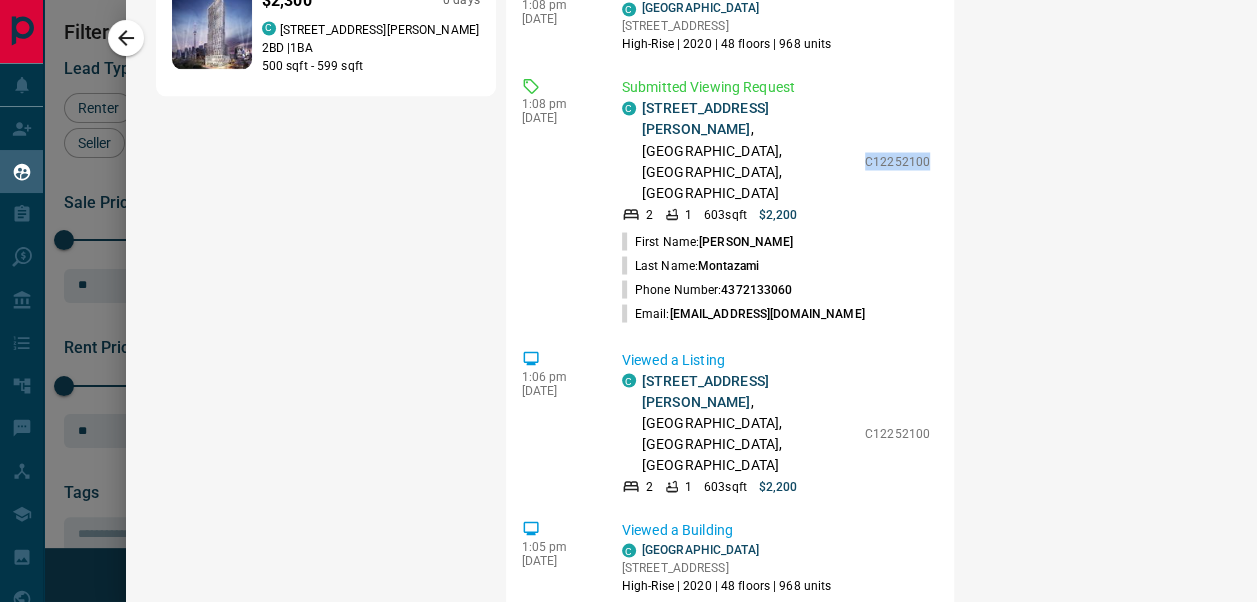 scroll, scrollTop: 6321, scrollLeft: 0, axis: vertical 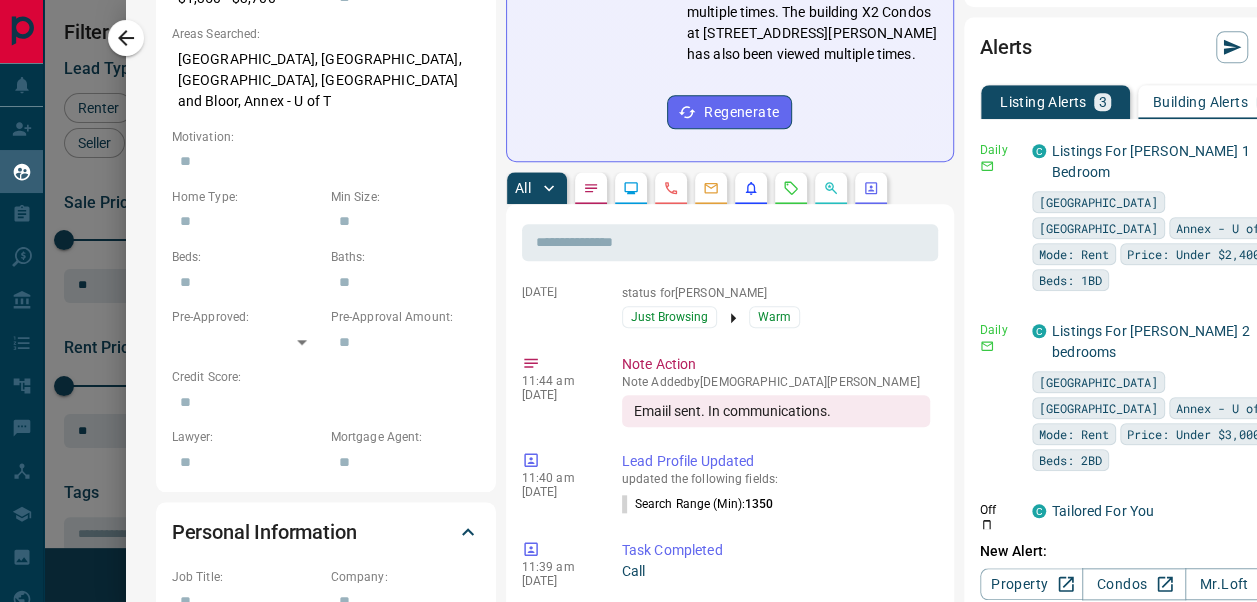 drag, startPoint x: 878, startPoint y: 358, endPoint x: 882, endPoint y: 311, distance: 47.169907 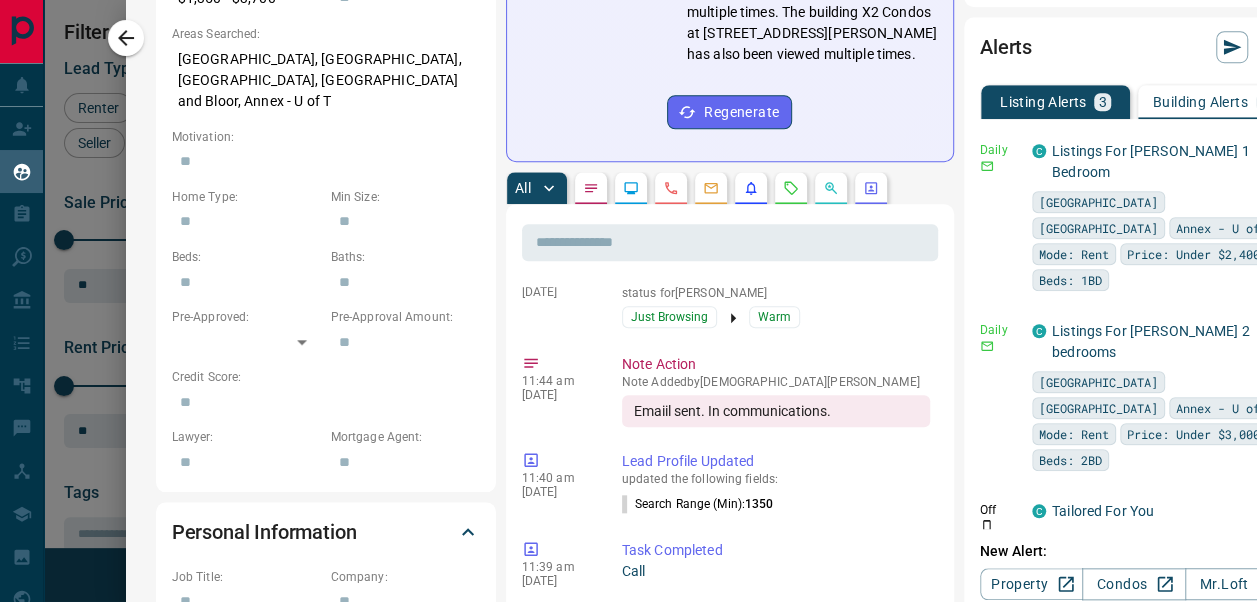 click on "11:44 am [DATE] Status Change [DEMOGRAPHIC_DATA][PERSON_NAME]  changed the status for  [PERSON_NAME] Warm 11:44 am [DATE] Note Action Note Added  by  [DEMOGRAPHIC_DATA][PERSON_NAME] sent.  In communications. 11:40 am [DATE] Lead Profile Updated  updated the following fields: Search Range (Min) :  1350 11:39 am [DATE] Task Completed Call   11:39 am [DATE] Task Completed Call   11:39 am [DATE] Task Completed Call   11:39 am [DATE] Task Completed Call   11:39 am [DATE] Task Completed Call   11:39 am [DATE] Login [PERSON_NAME] logged into [DOMAIN_NAME] 11:39 am [DATE] Viewed a Listing C [STREET_ADDRESS][GEOGRAPHIC_DATA][PERSON_NAME] 1 1 640  sqft $1,350 C12239394 11:39 am [DATE] Viewed a Listing C [STREET_ADDRESS][PERSON_NAME] 1 1 640  sqft $1,350 C12239394 11:16 am [DATE] Text Message - Incoming Armin  texted  [PERSON_NAME] 11:11 am [DATE] Phone Call - Incoming [PERSON_NAME]  called  [PERSON_NAME] Called From:  11:11 am" at bounding box center (730, 1087) 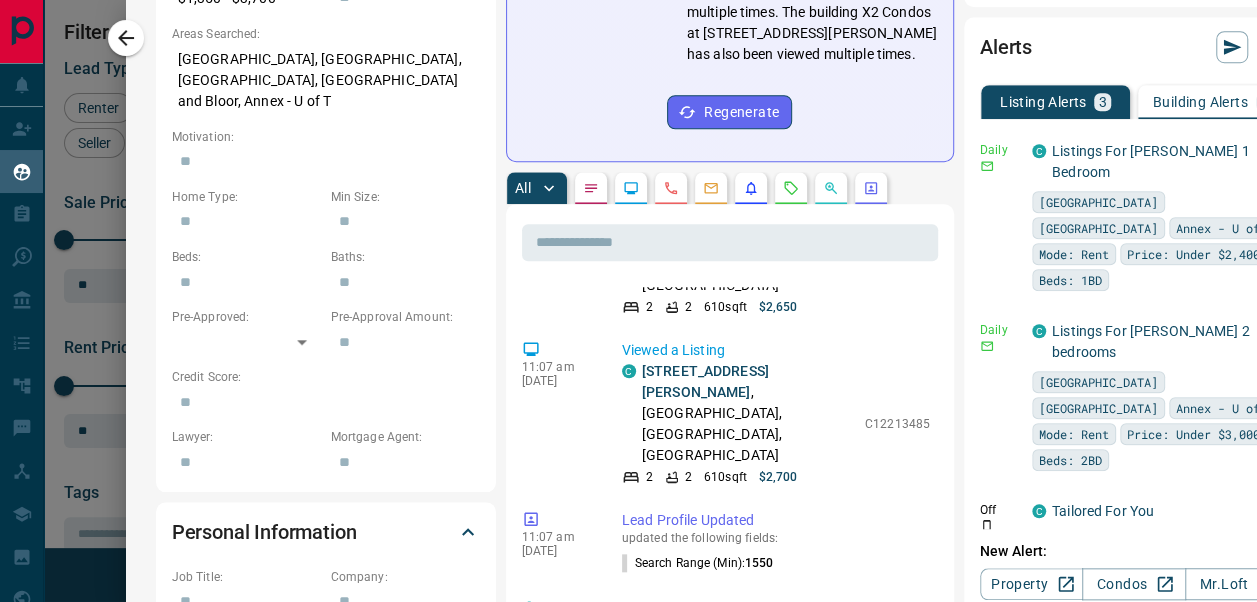 scroll, scrollTop: 2272, scrollLeft: 0, axis: vertical 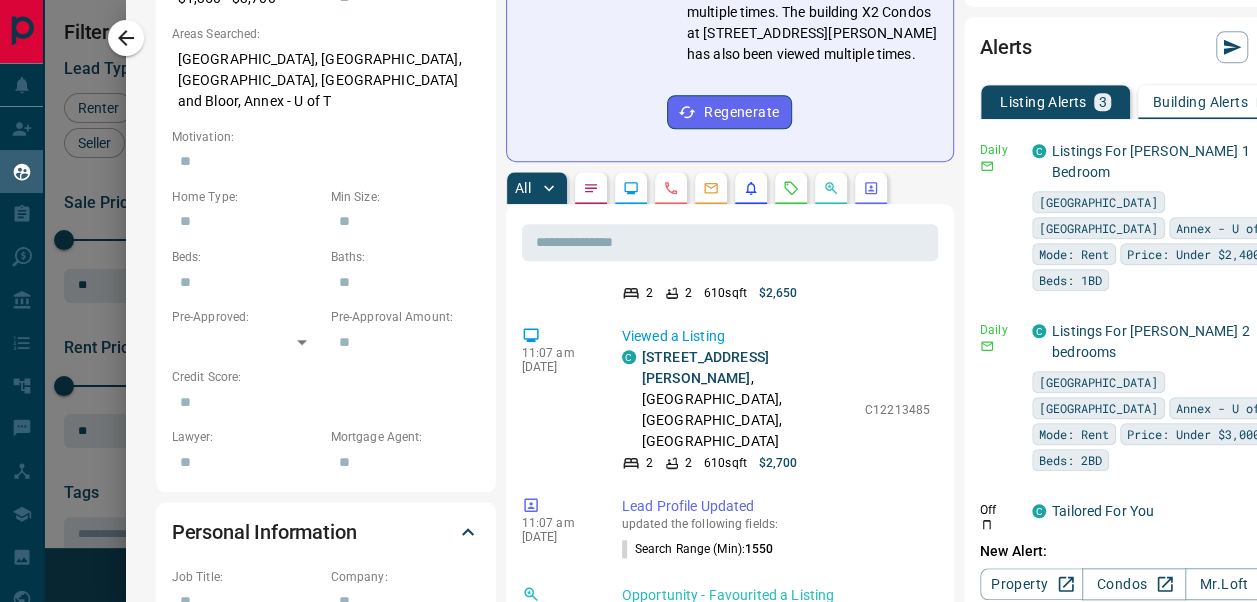click on "C 516-P - [STREET_ADDRESS][PERSON_NAME][DEMOGRAPHIC_DATA] 1 1 800 - 899  sqft $1,550 C12197317" at bounding box center [776, 870] 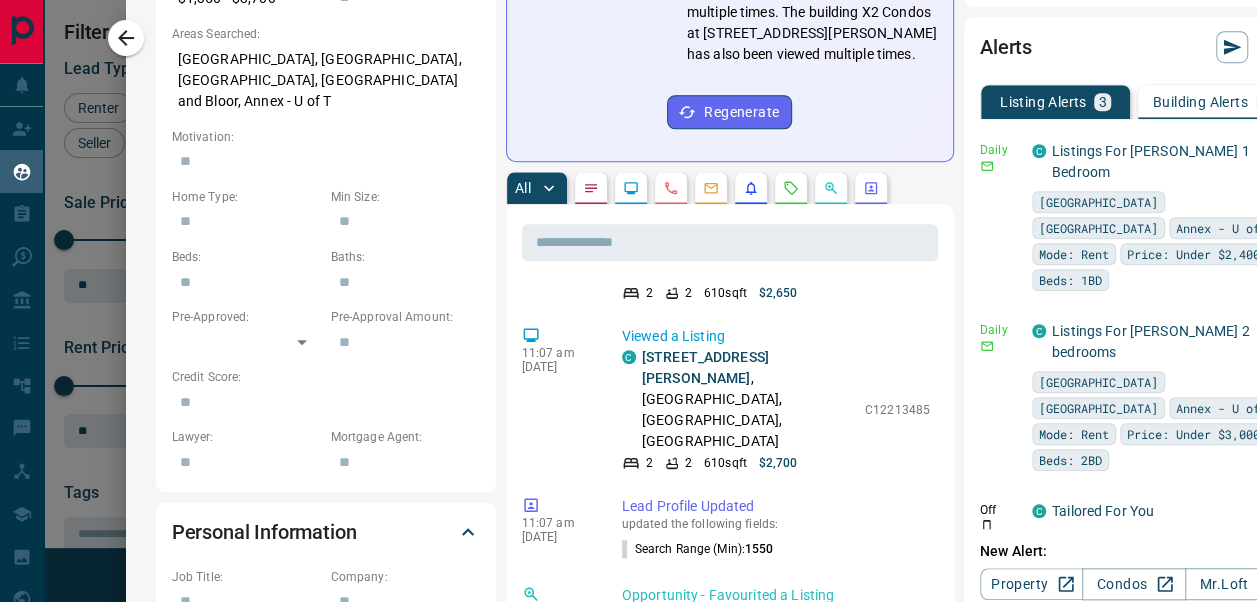 click on "11:44 am [DATE] Status Change [DEMOGRAPHIC_DATA][PERSON_NAME]  changed the status for  [PERSON_NAME] Warm 11:44 am [DATE] Note Action Note Added  by  [DEMOGRAPHIC_DATA][PERSON_NAME] sent.  In communications. 11:40 am [DATE] Lead Profile Updated  updated the following fields: Search Range (Min) :  1350 11:39 am [DATE] Task Completed Call   11:39 am [DATE] Task Completed Call   11:39 am [DATE] Task Completed Call   11:39 am [DATE] Task Completed Call   11:39 am [DATE] Task Completed Call   11:39 am [DATE] Login [PERSON_NAME] logged into [DOMAIN_NAME] 11:39 am [DATE] Viewed a Listing C [STREET_ADDRESS][GEOGRAPHIC_DATA][PERSON_NAME] 1 1 640  sqft $1,350 C12239394 11:39 am [DATE] Viewed a Listing C [STREET_ADDRESS][PERSON_NAME] 1 1 640  sqft $1,350 C12239394 11:16 am [DATE] Text Message - Incoming Armin  texted  [PERSON_NAME] 11:11 am [DATE] Phone Call - Incoming [PERSON_NAME]  called  [PERSON_NAME] Called From:  11:11 am" at bounding box center (730, 1087) 